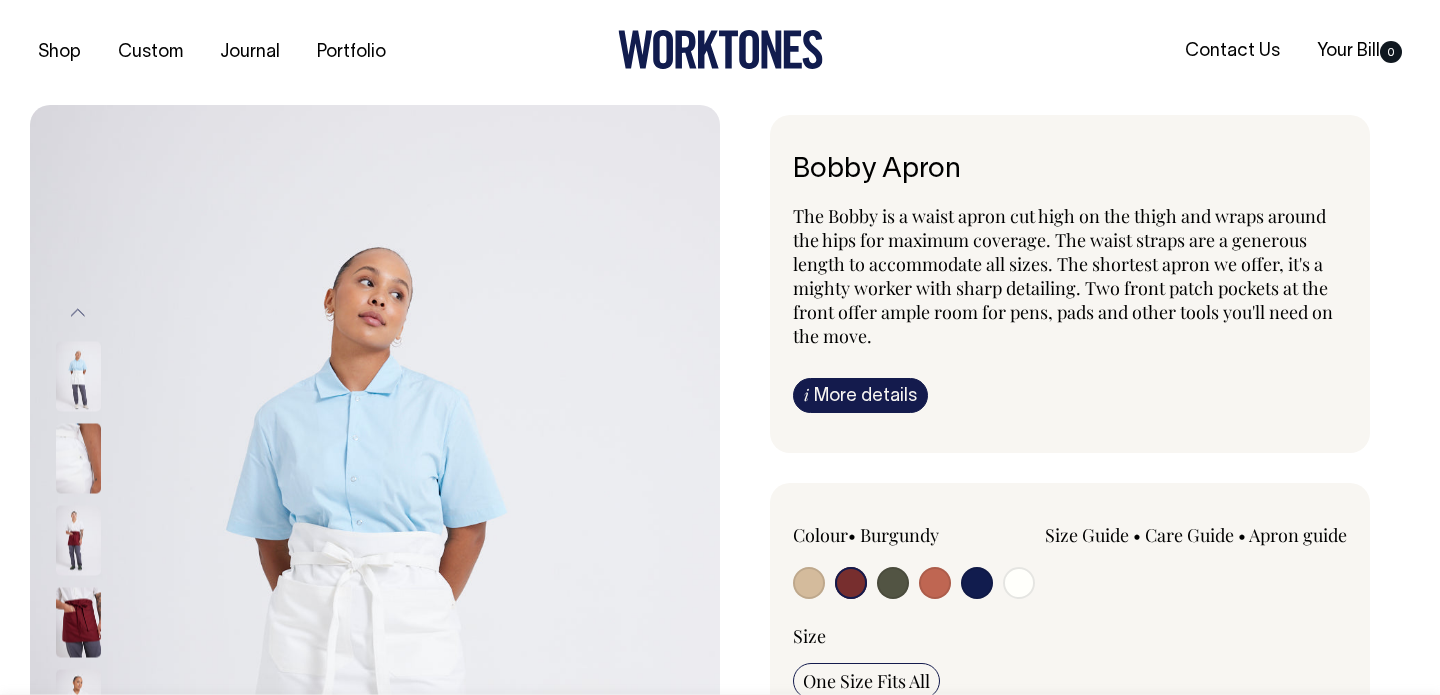 scroll, scrollTop: 34, scrollLeft: 0, axis: vertical 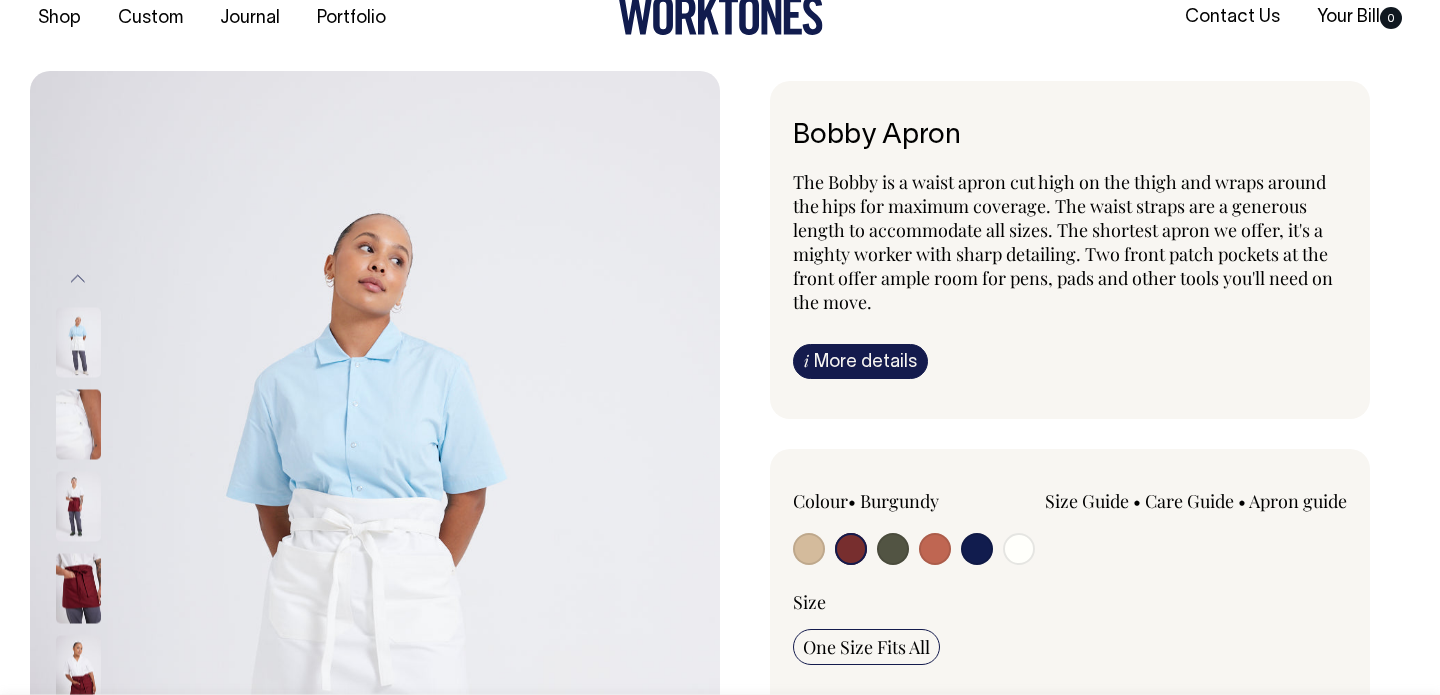 click at bounding box center [809, 549] 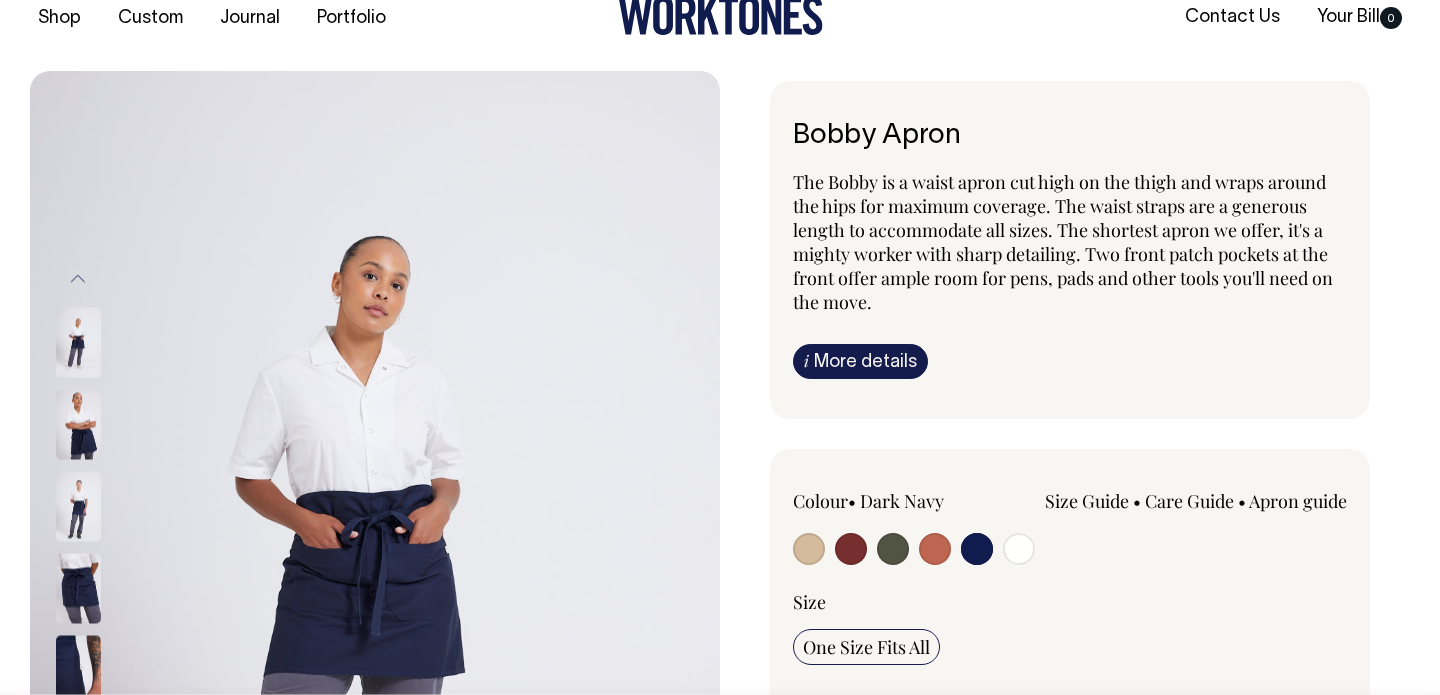 click at bounding box center (809, 549) 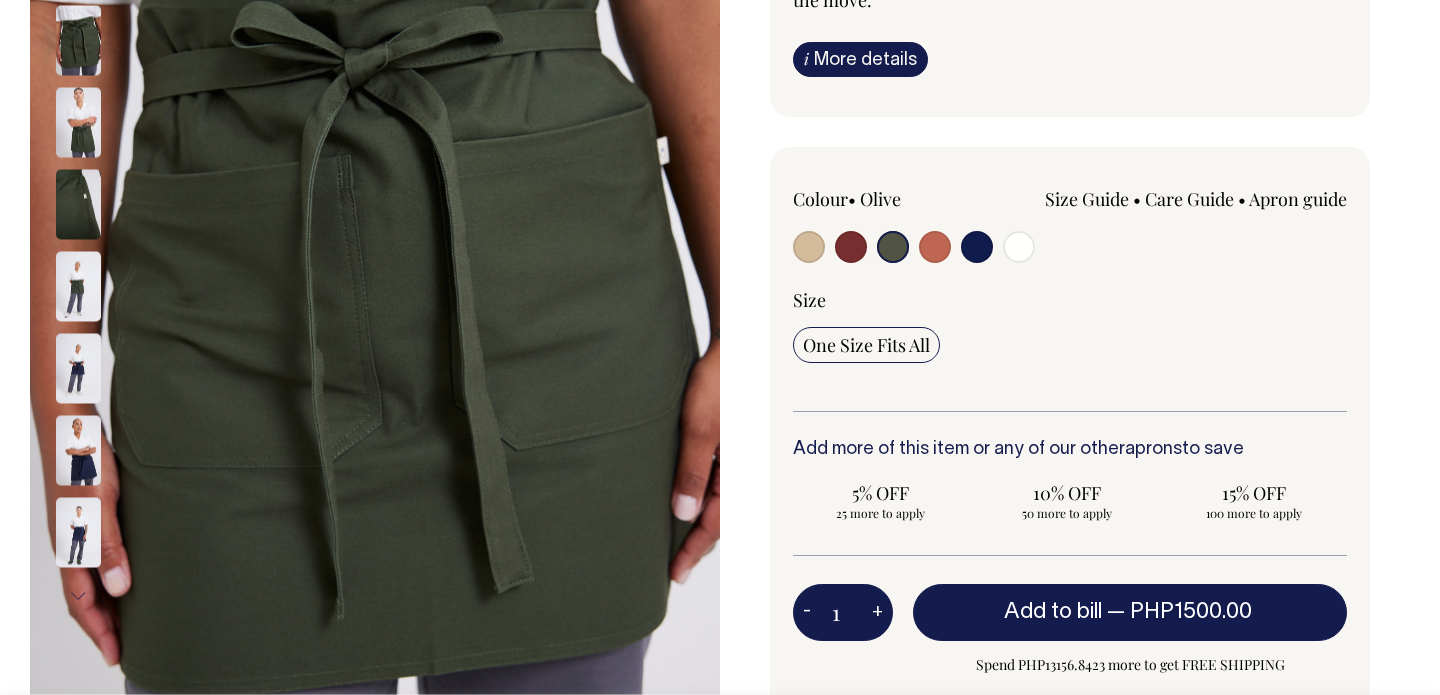 scroll, scrollTop: 337, scrollLeft: 0, axis: vertical 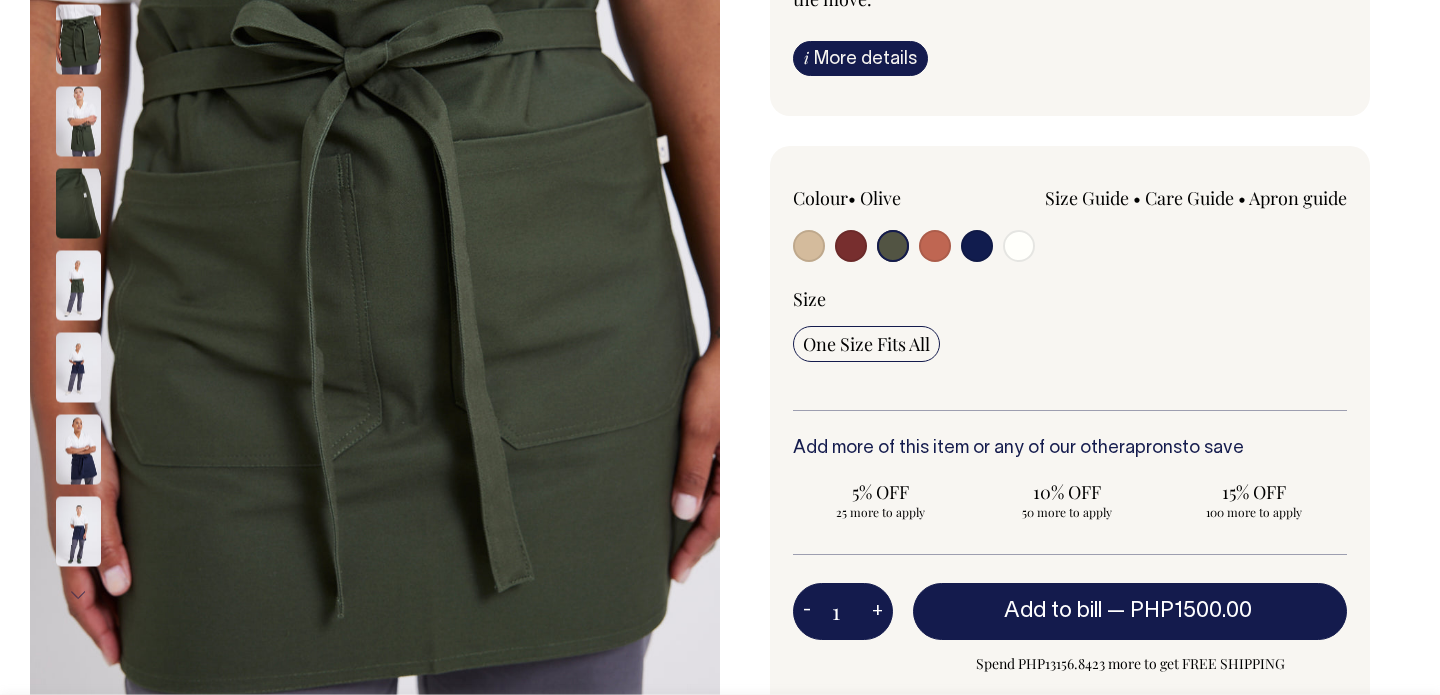 click at bounding box center (78, 285) 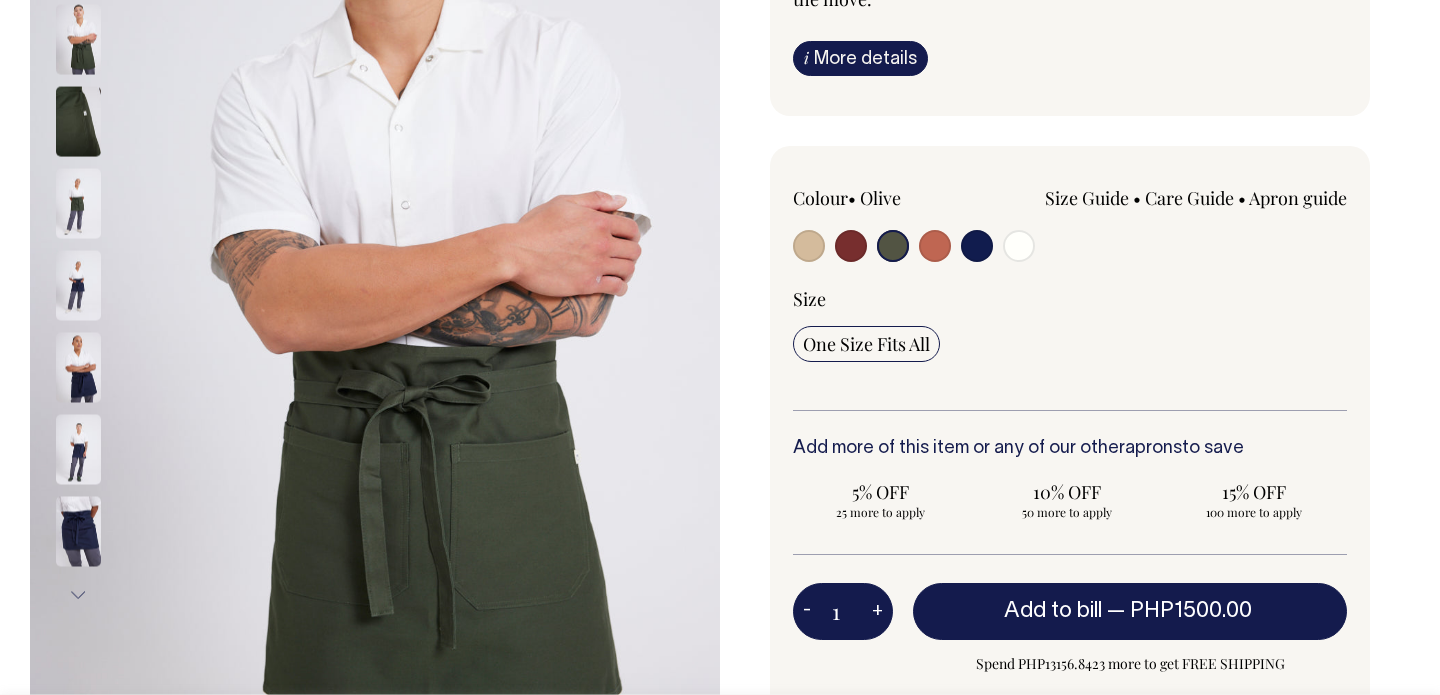 click at bounding box center [78, 39] 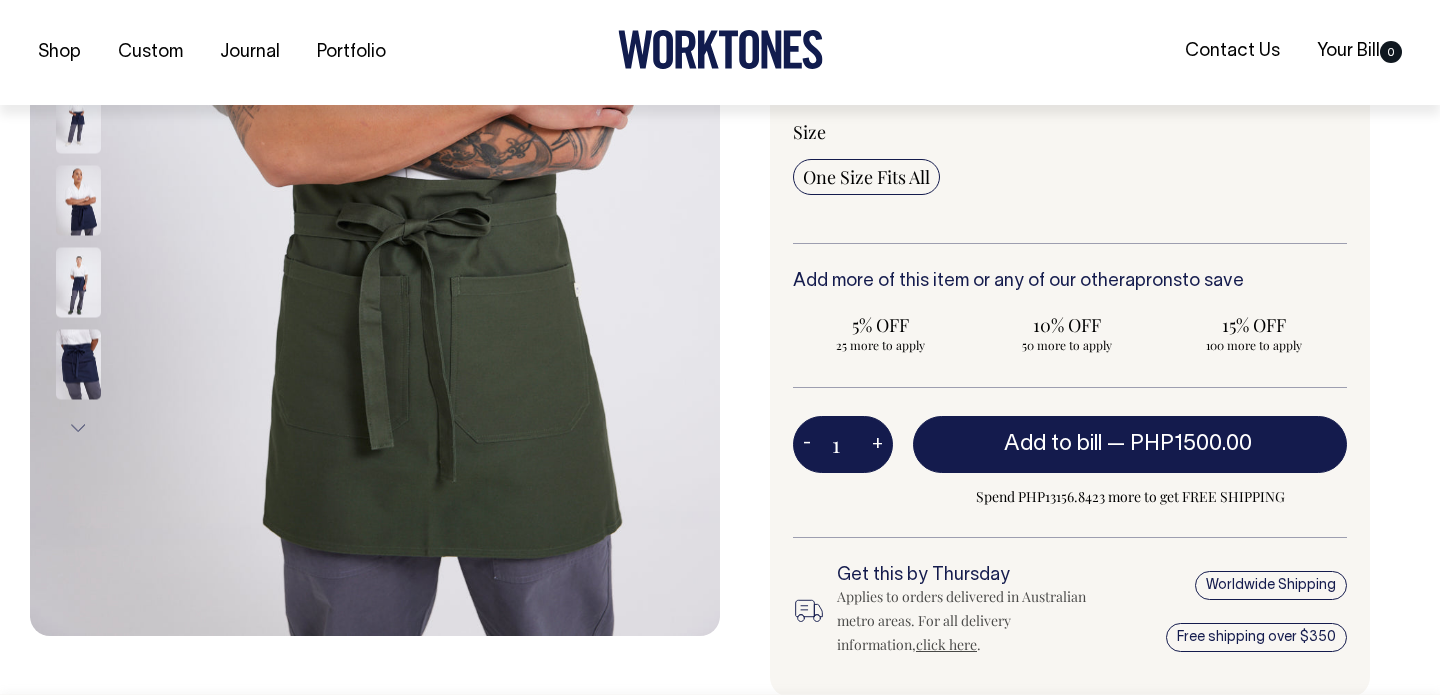 scroll, scrollTop: 505, scrollLeft: 0, axis: vertical 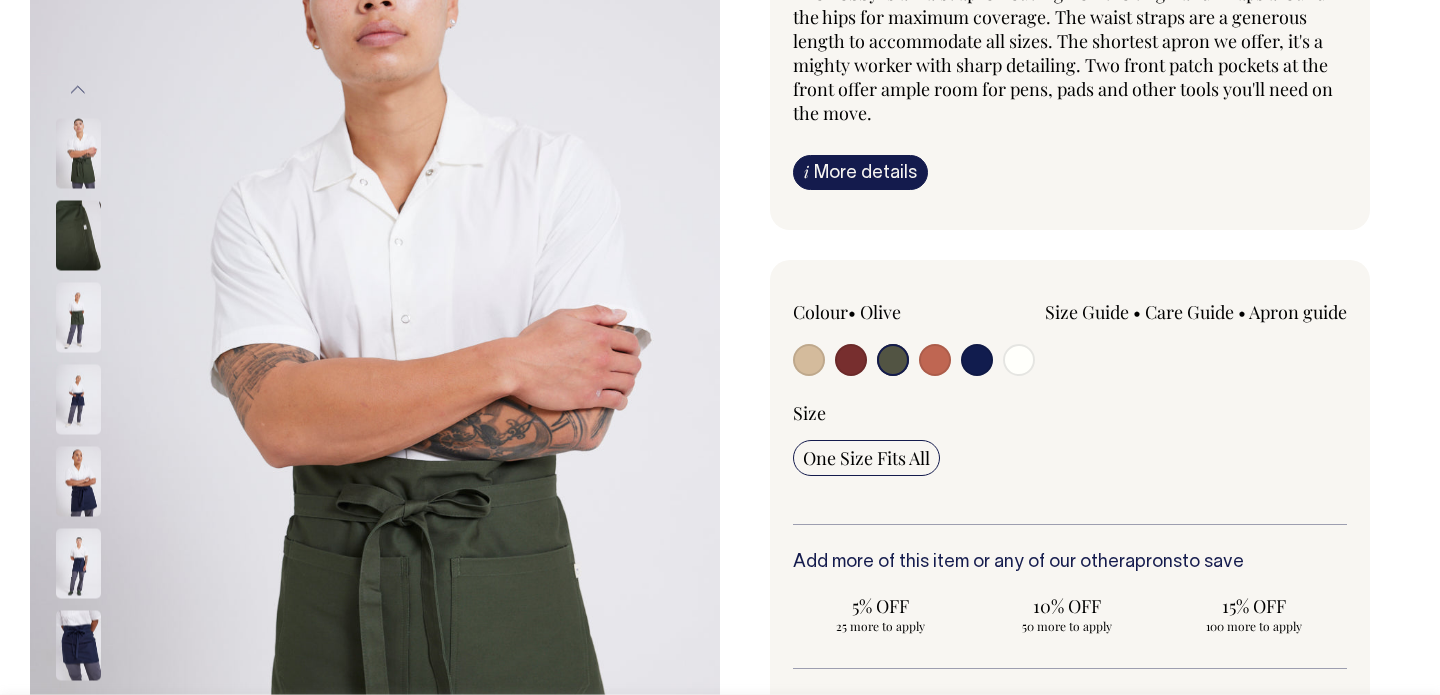 click at bounding box center (809, 360) 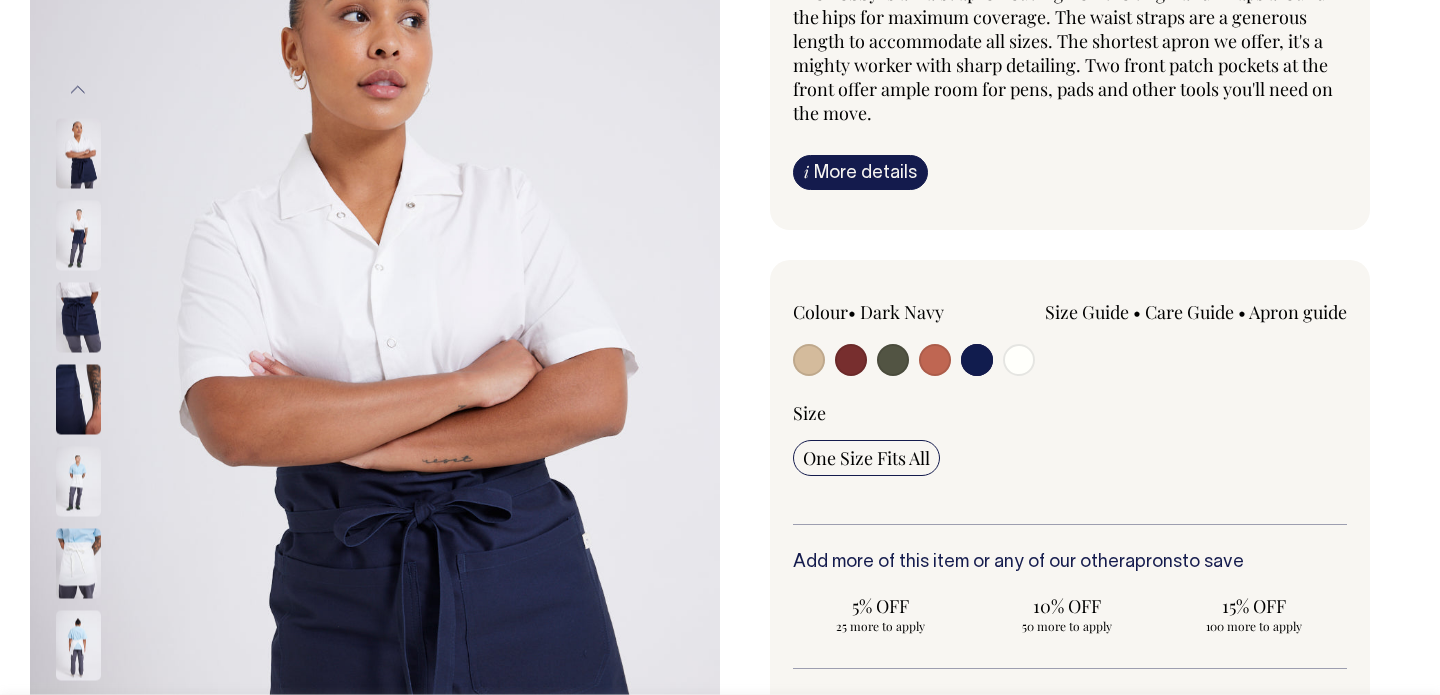 click at bounding box center (78, 317) 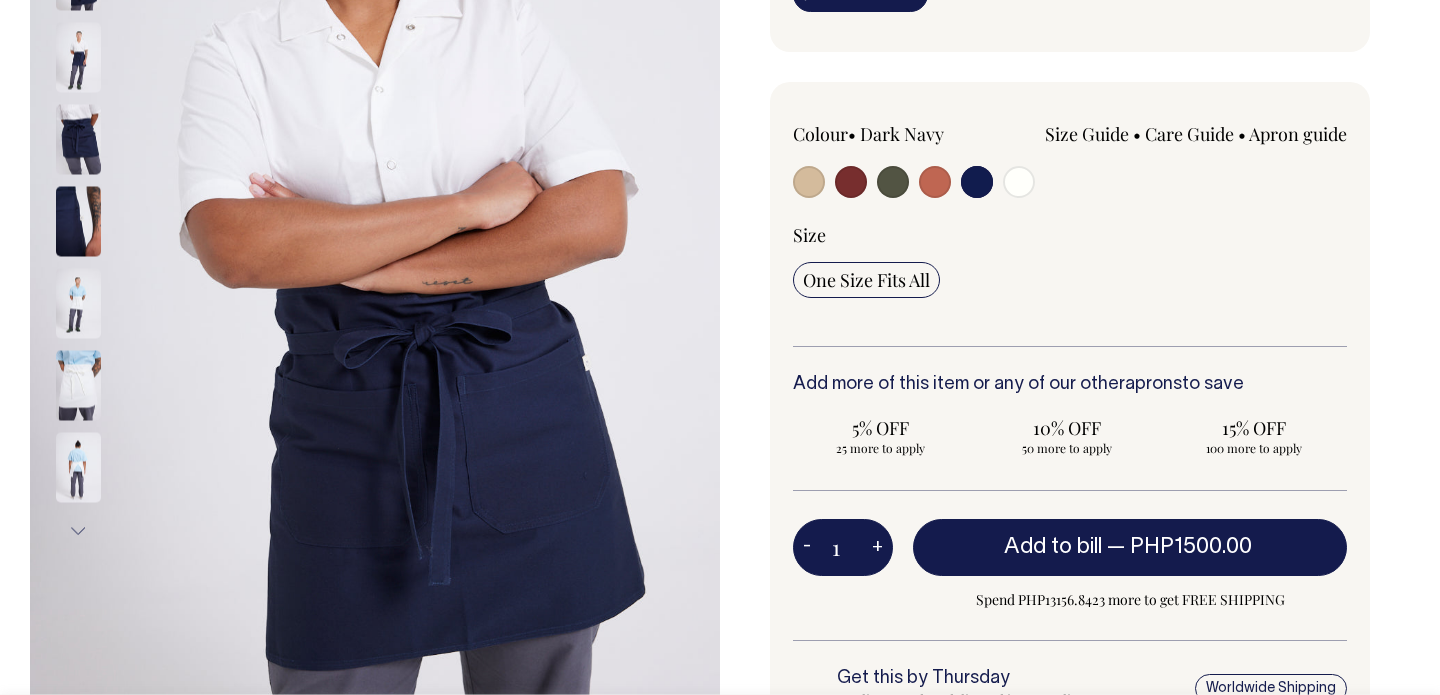 scroll, scrollTop: 402, scrollLeft: 0, axis: vertical 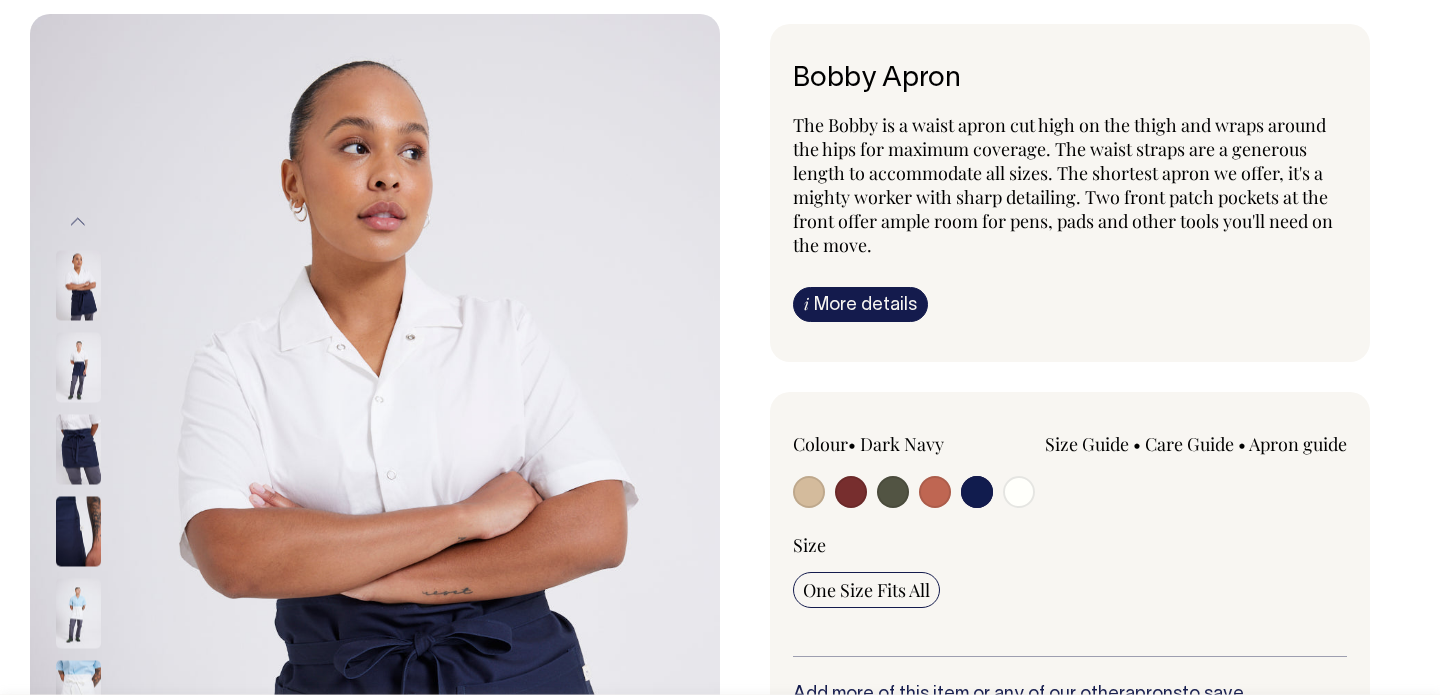 click on "i More details" at bounding box center [860, 304] 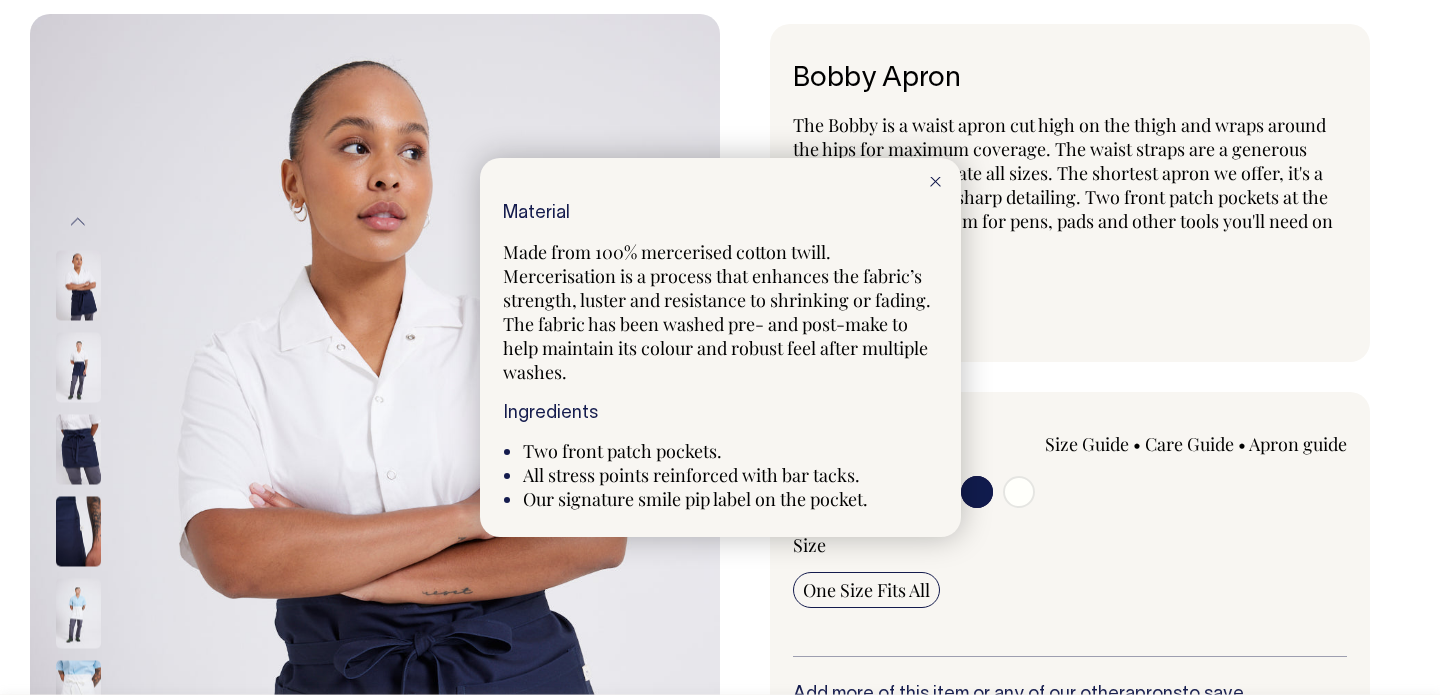 click at bounding box center (720, 347) 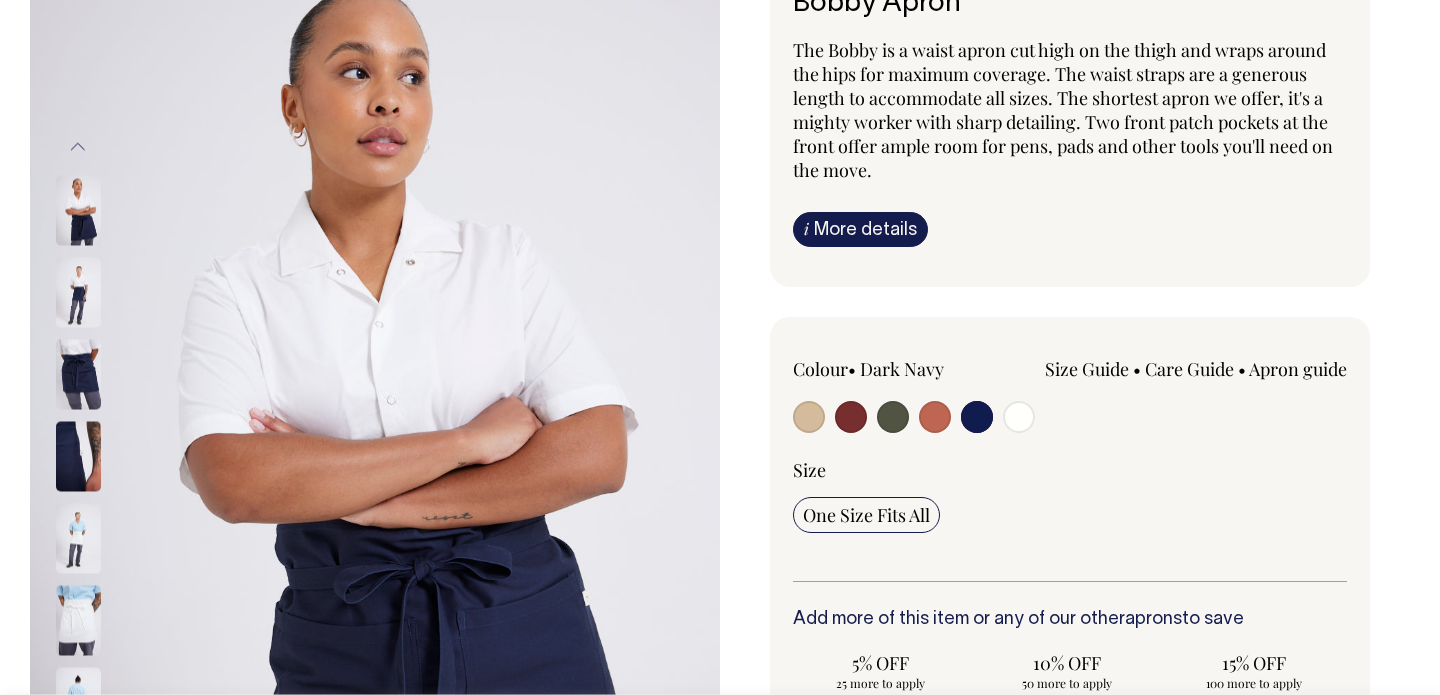 click on "Size Guide" at bounding box center (1087, 369) 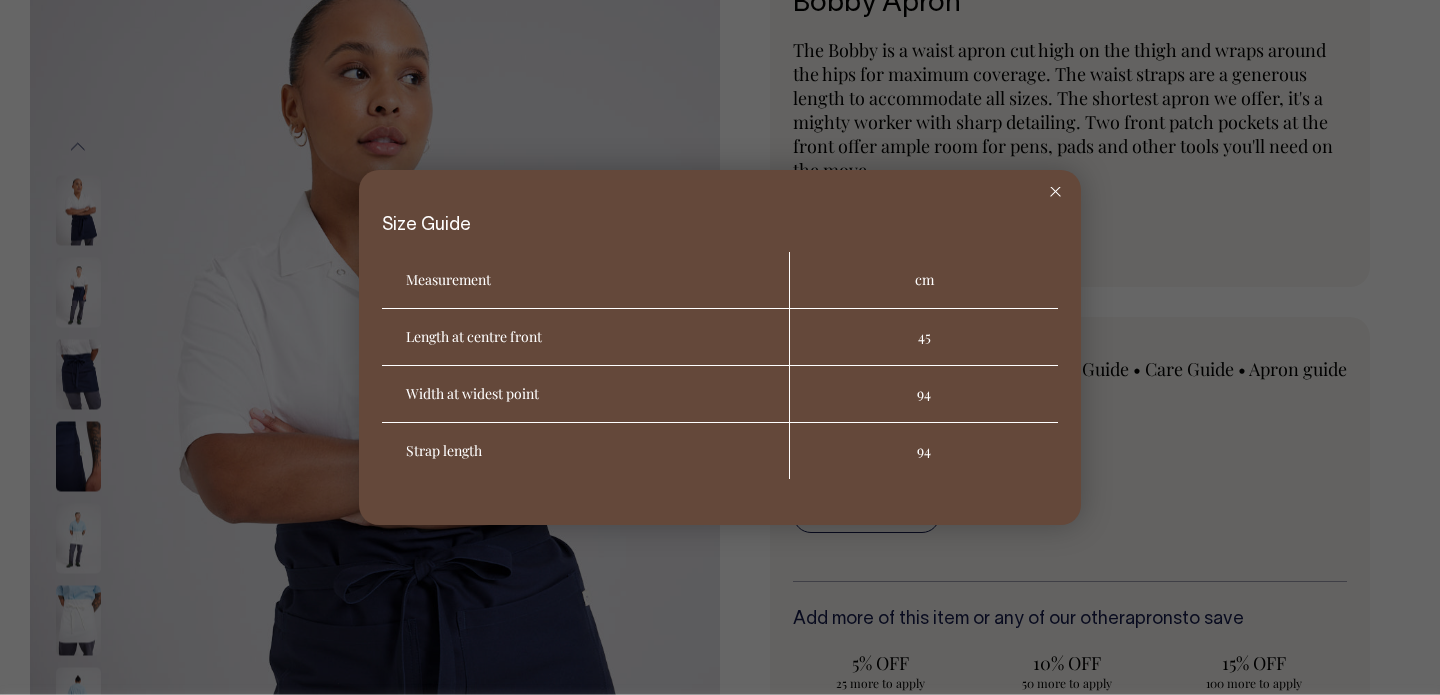 scroll, scrollTop: 167, scrollLeft: 0, axis: vertical 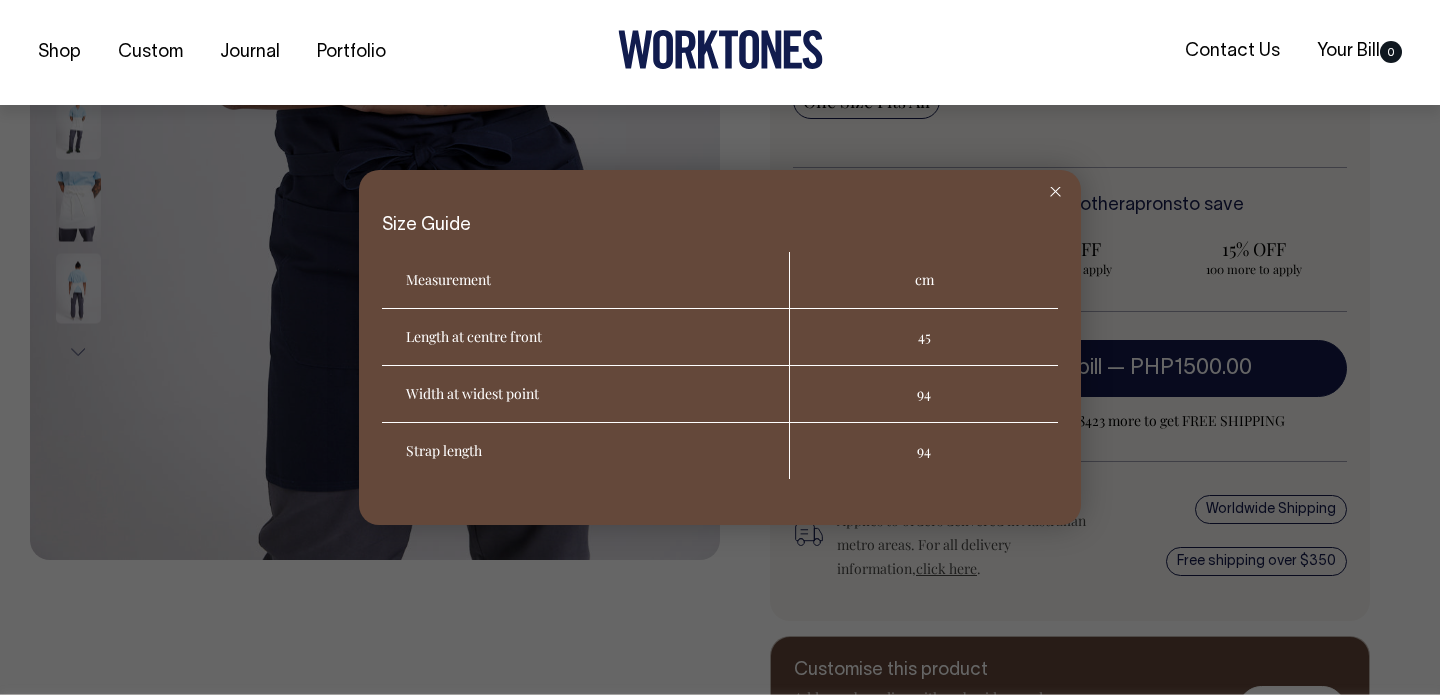 click at bounding box center [720, 347] 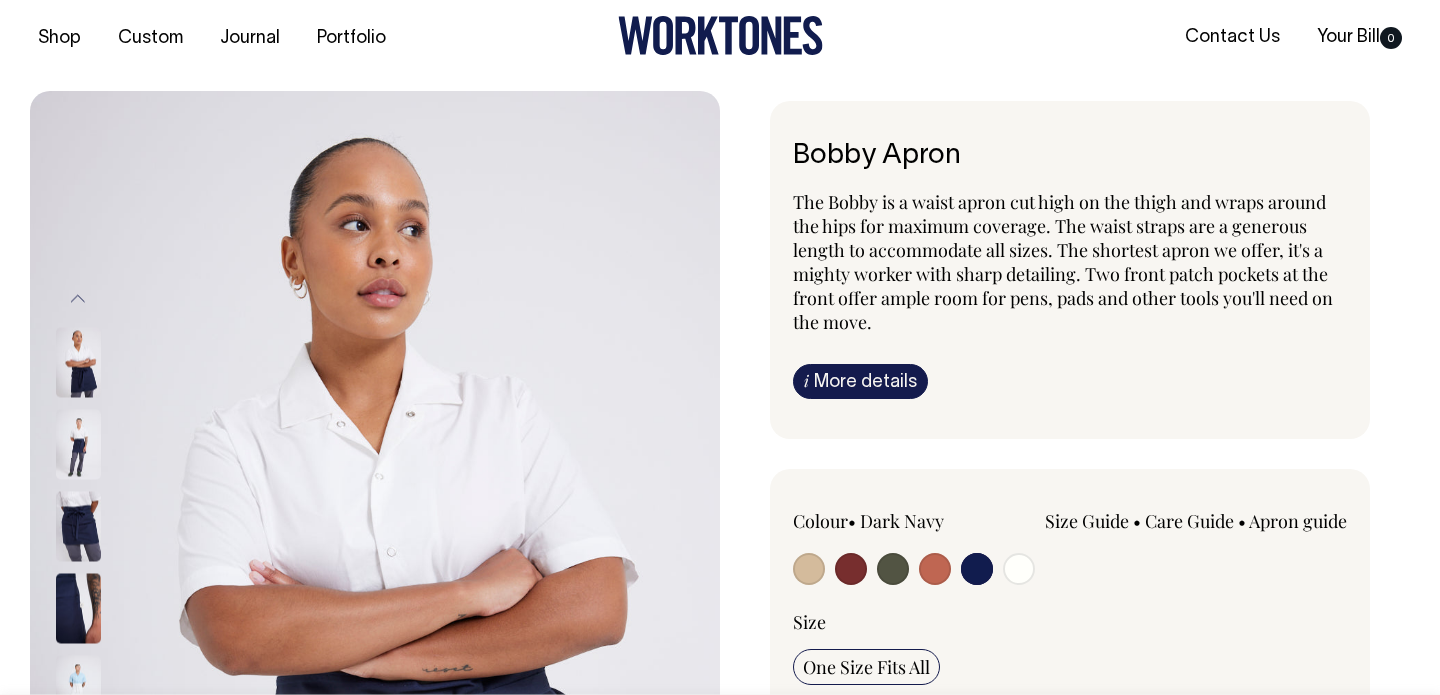 scroll, scrollTop: 14, scrollLeft: 0, axis: vertical 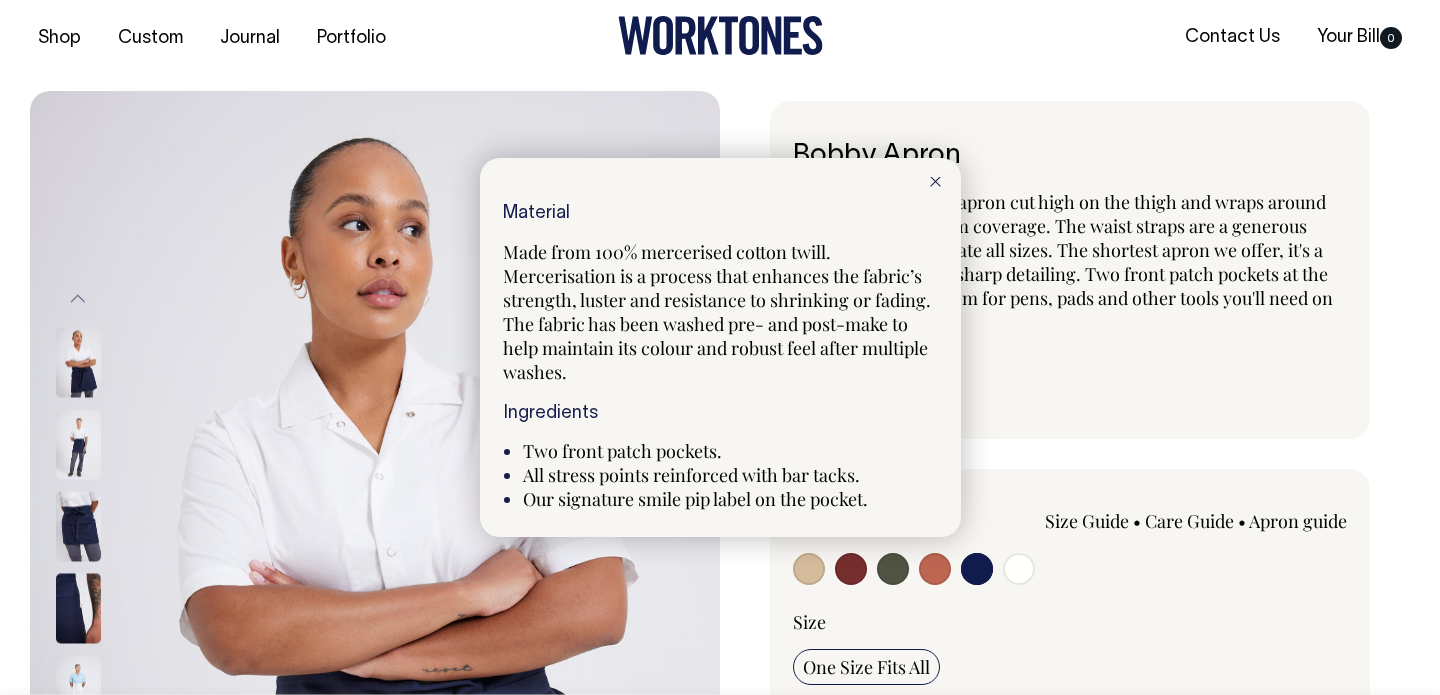 click at bounding box center (720, 347) 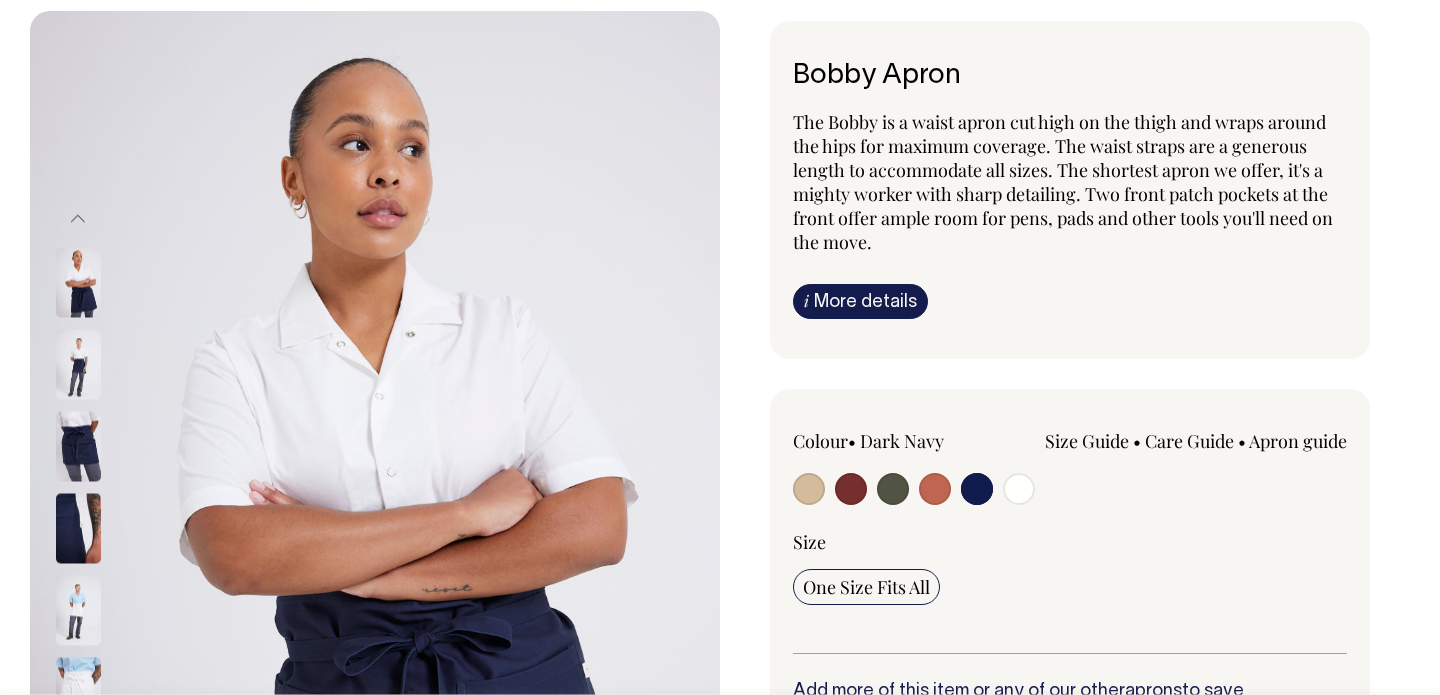 scroll, scrollTop: 95, scrollLeft: 0, axis: vertical 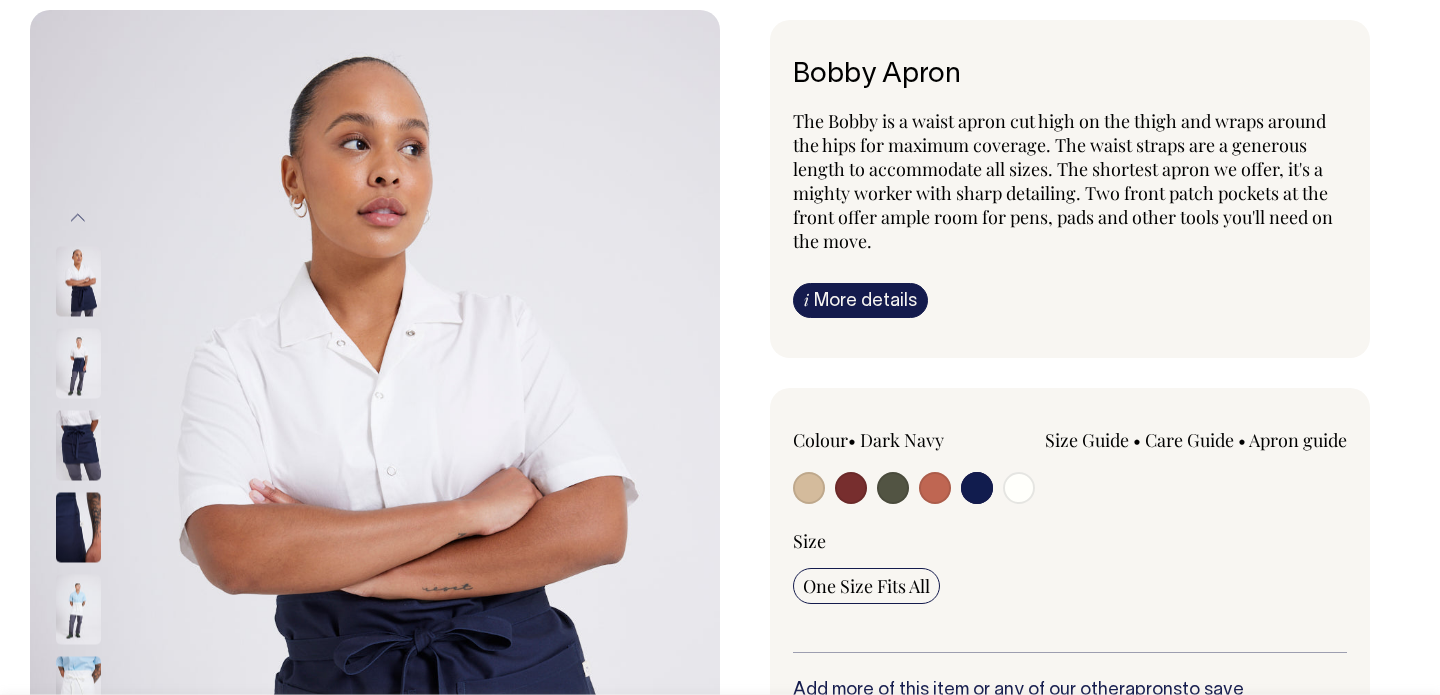 click at bounding box center (809, 488) 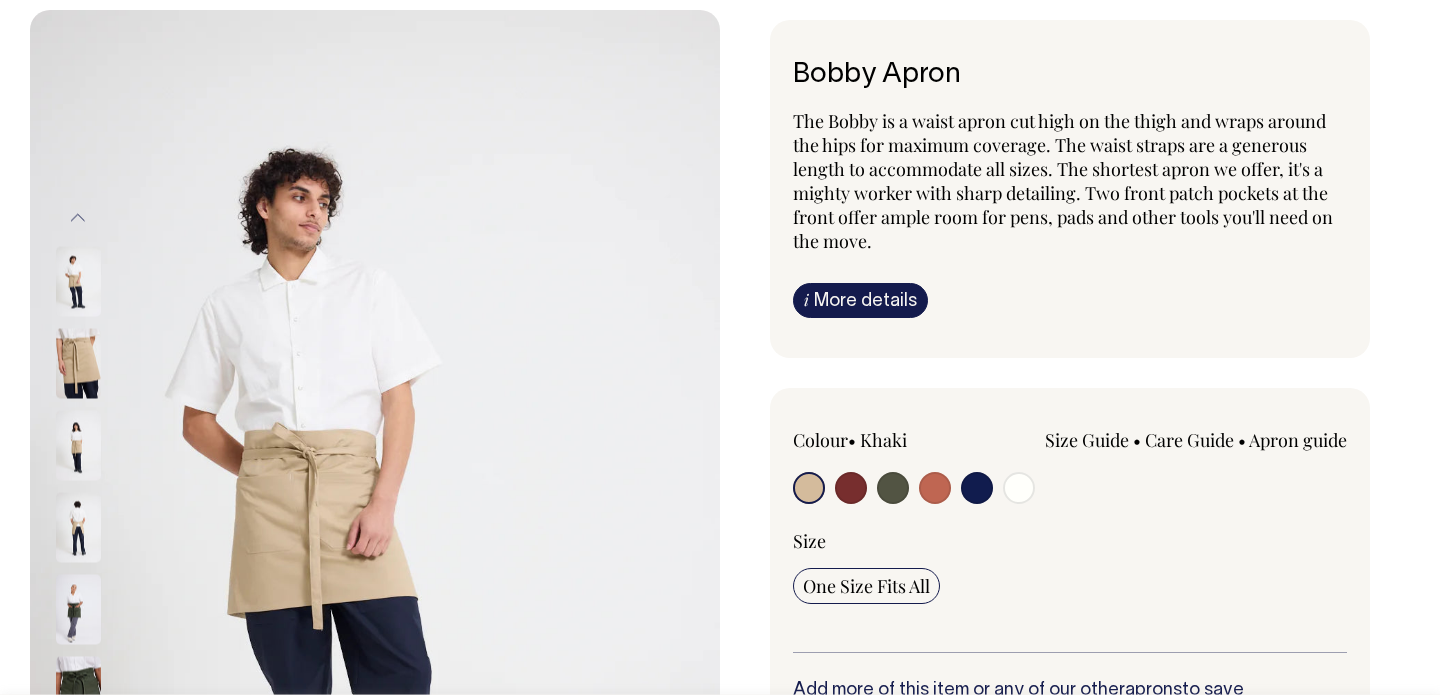 click on "One Size Fits All" at bounding box center [866, 586] 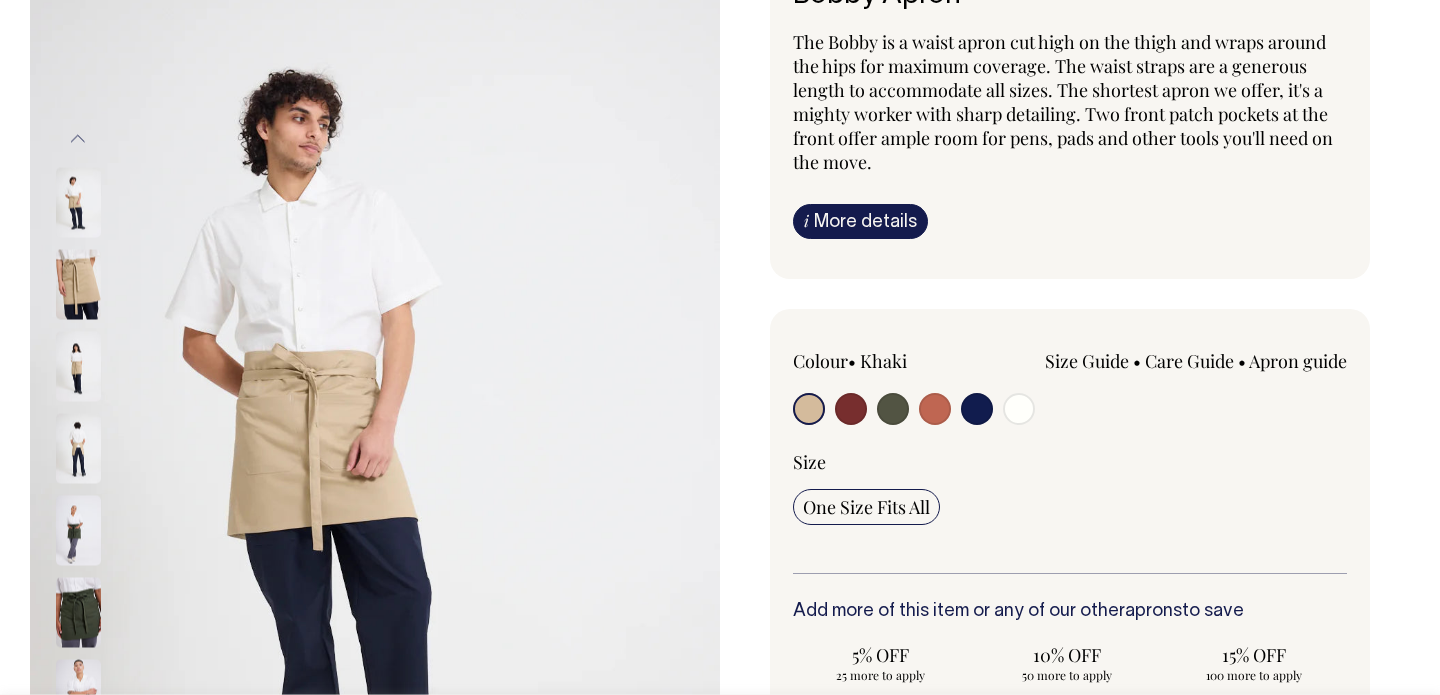 scroll, scrollTop: 175, scrollLeft: 0, axis: vertical 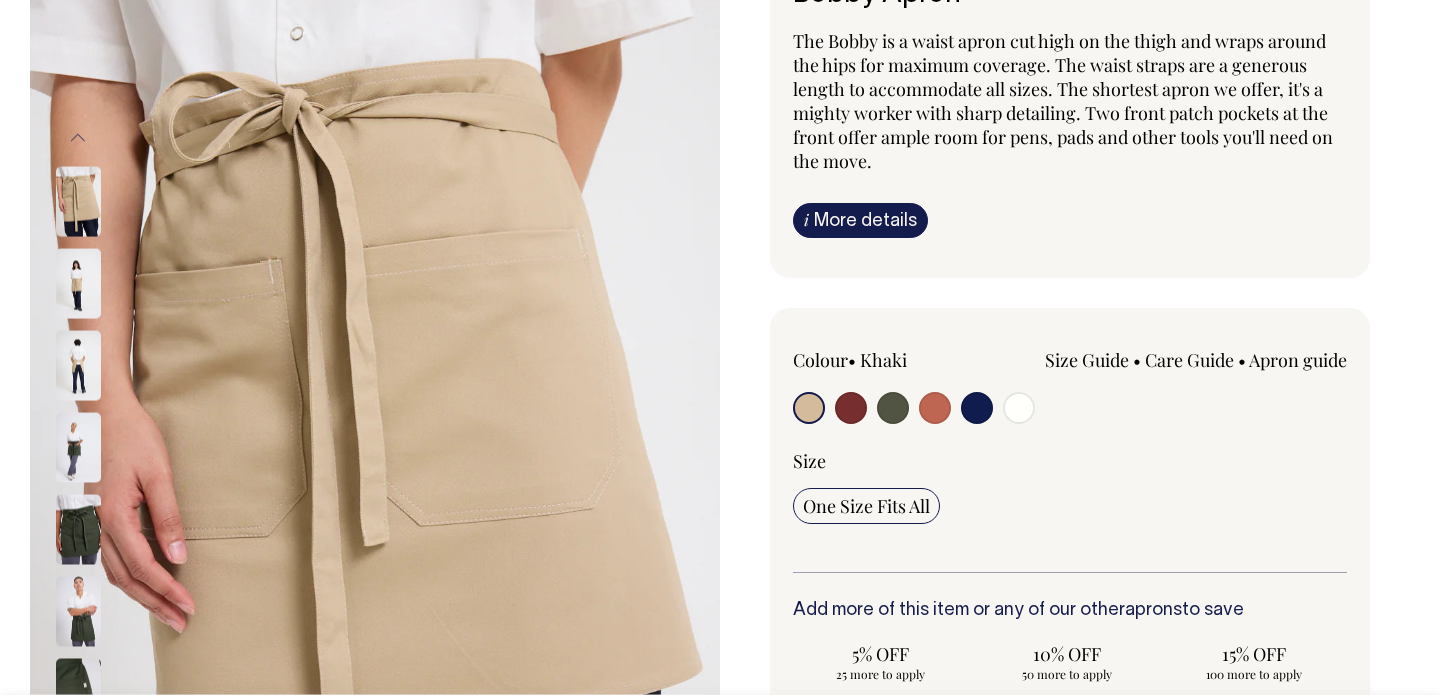 click at bounding box center (78, 283) 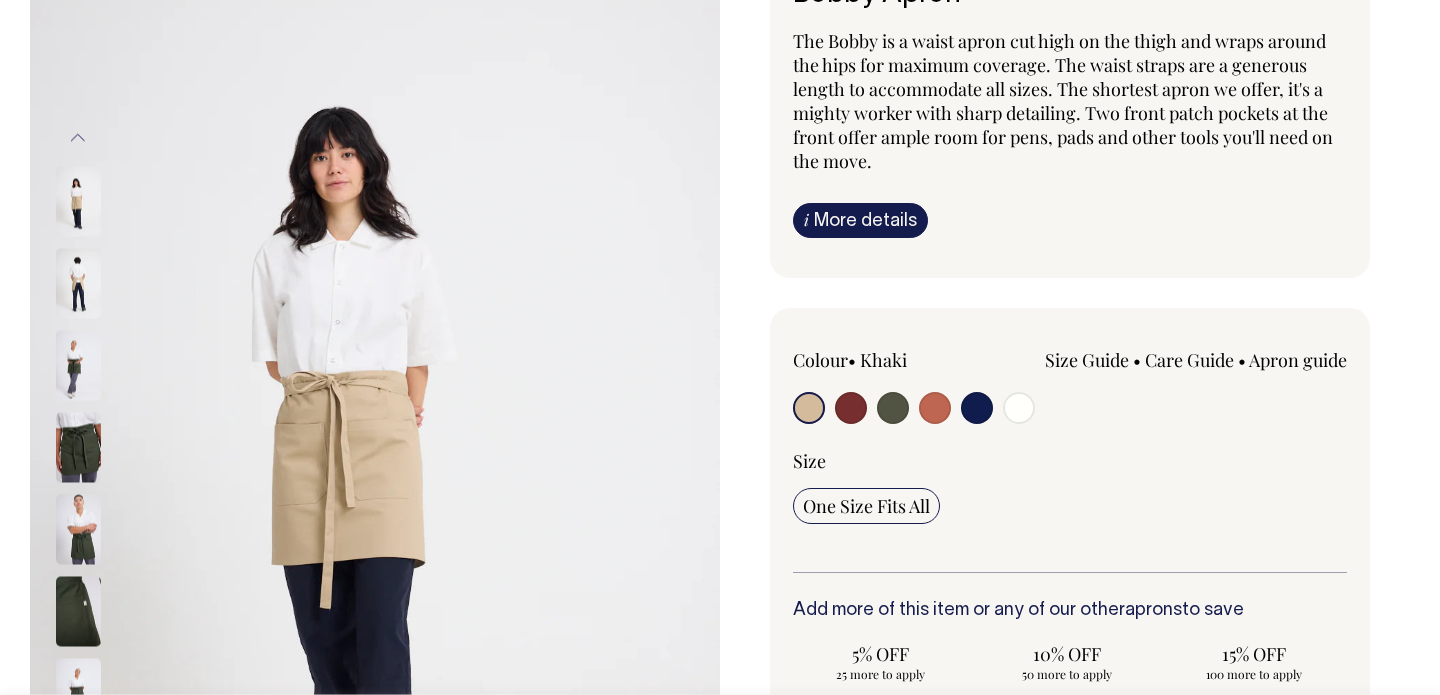 click at bounding box center [78, 365] 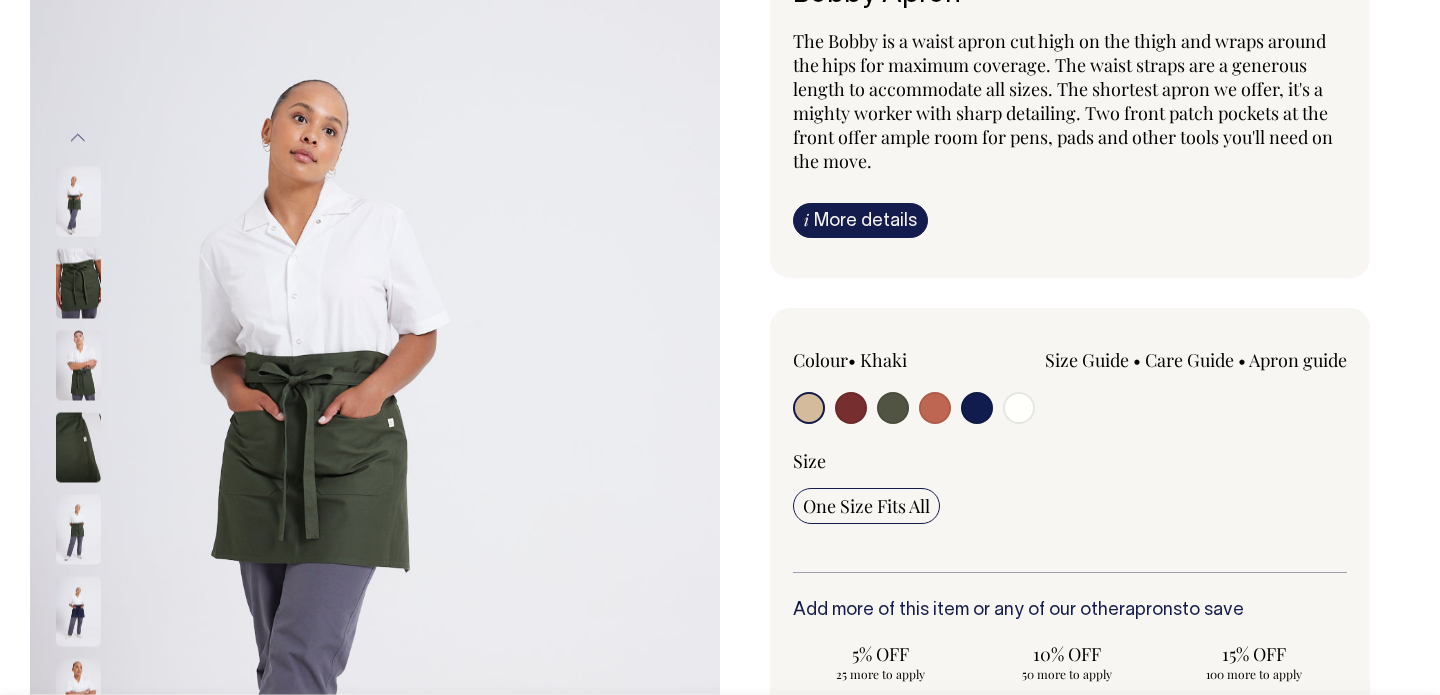 click at bounding box center [78, 365] 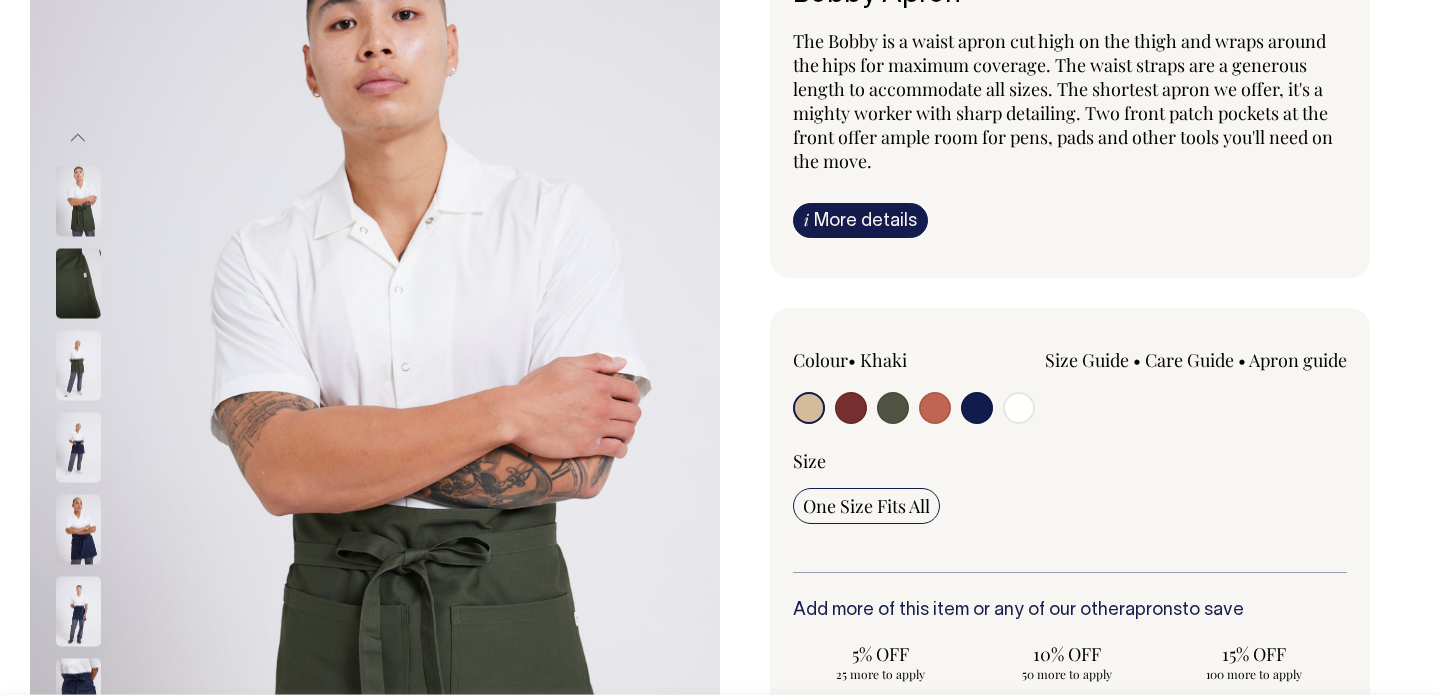click at bounding box center (78, 365) 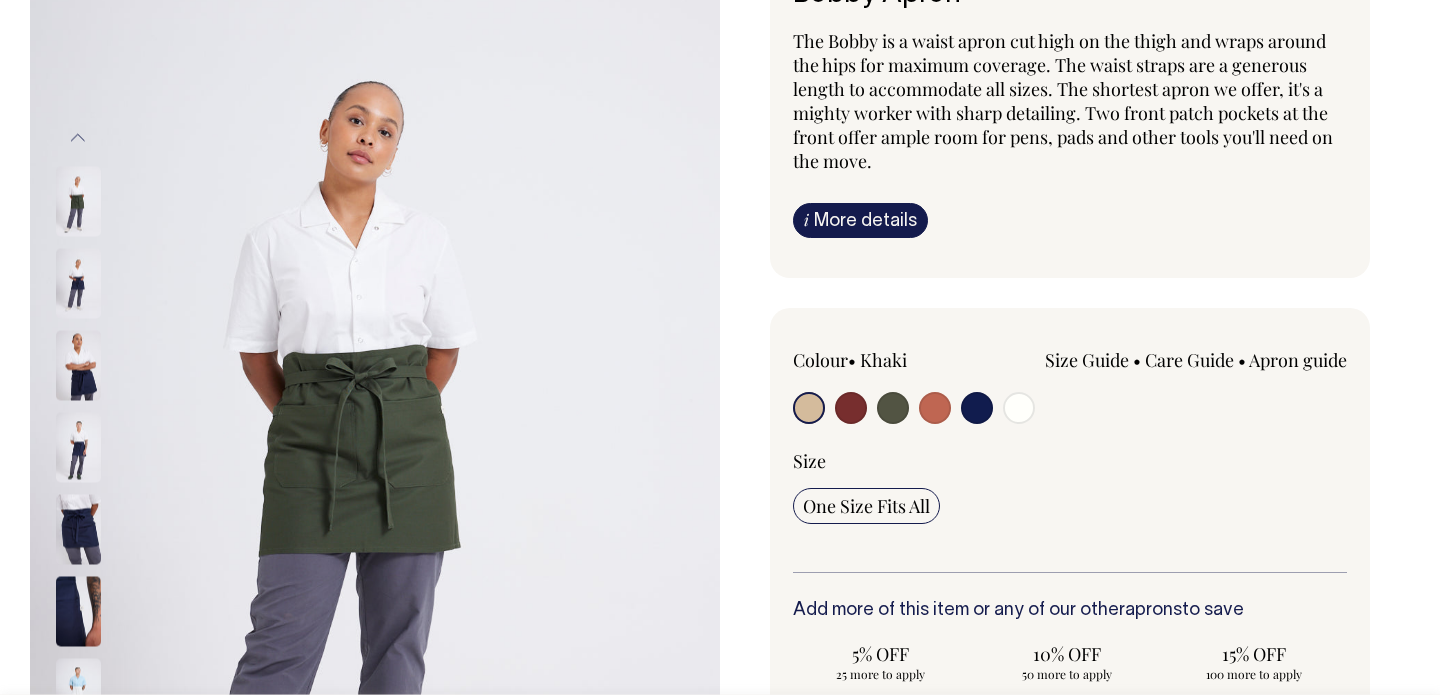 click at bounding box center (78, 365) 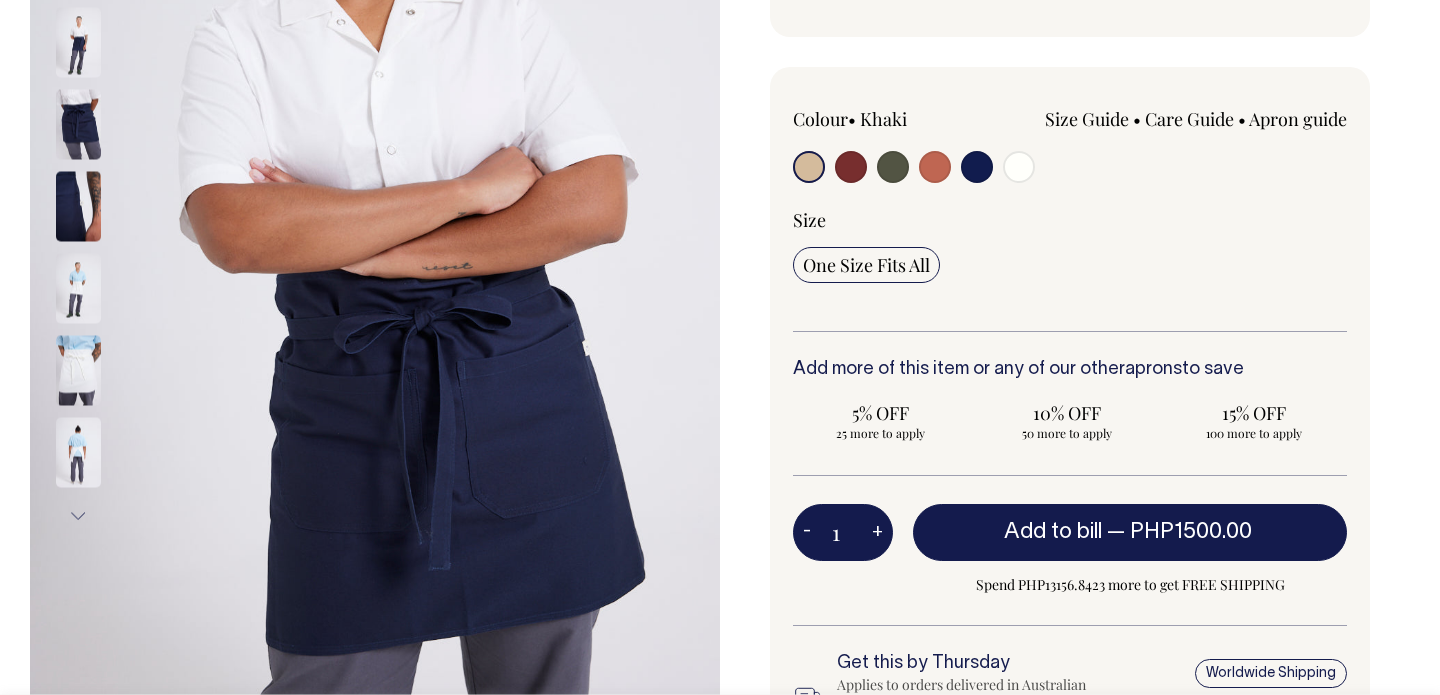 scroll, scrollTop: 417, scrollLeft: 0, axis: vertical 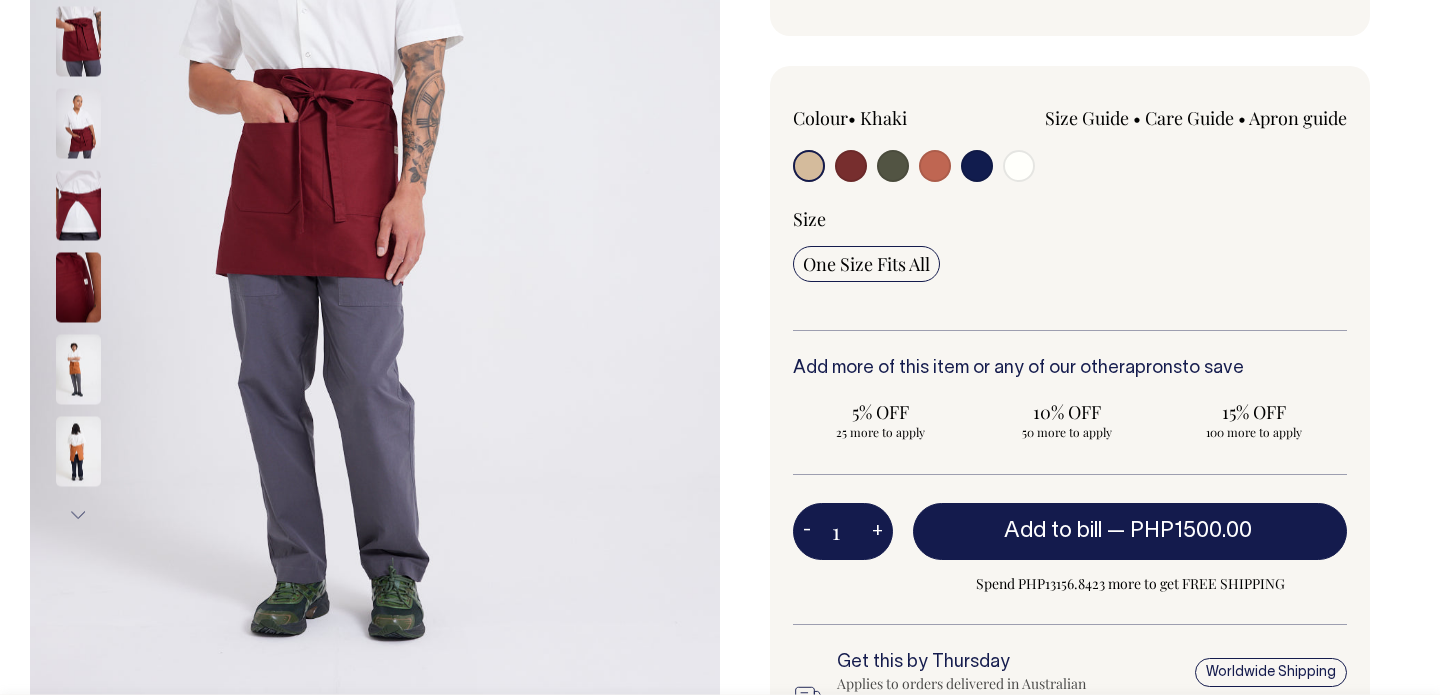 click on "Next" at bounding box center (78, 514) 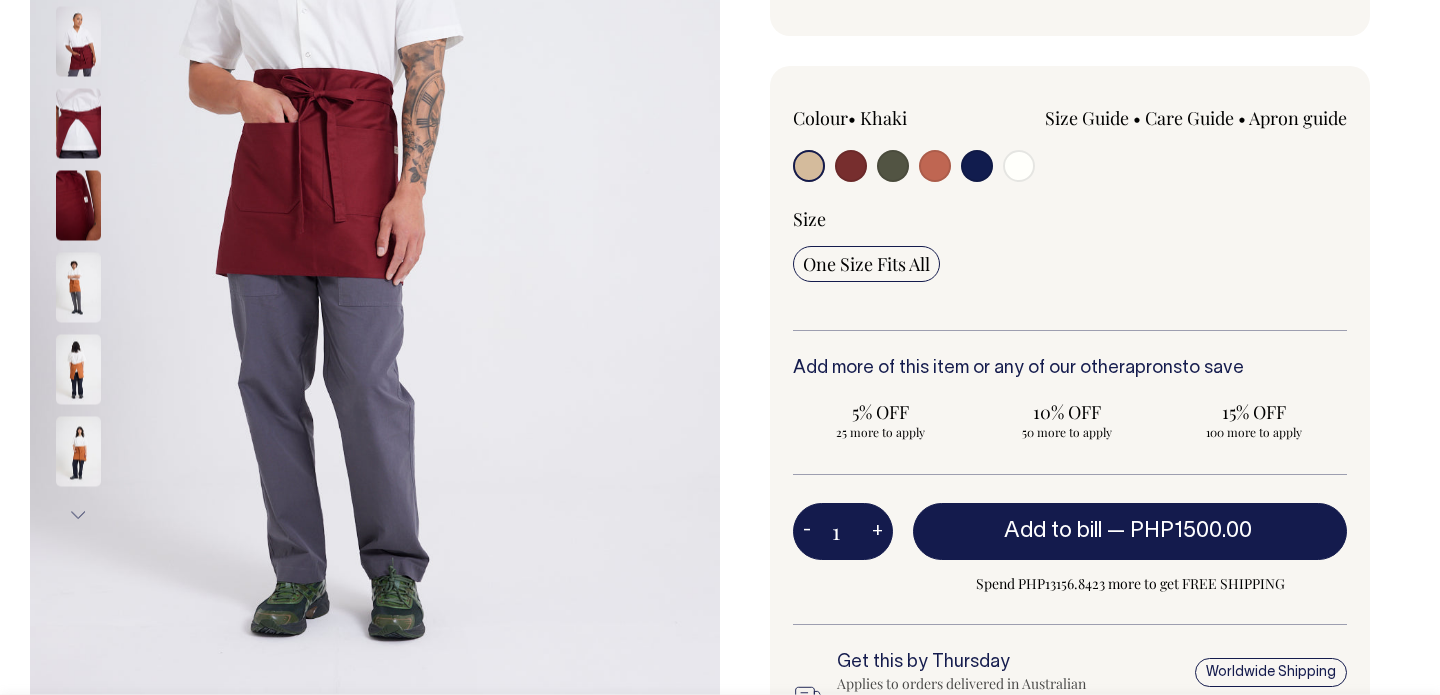click on "Next" at bounding box center (78, 514) 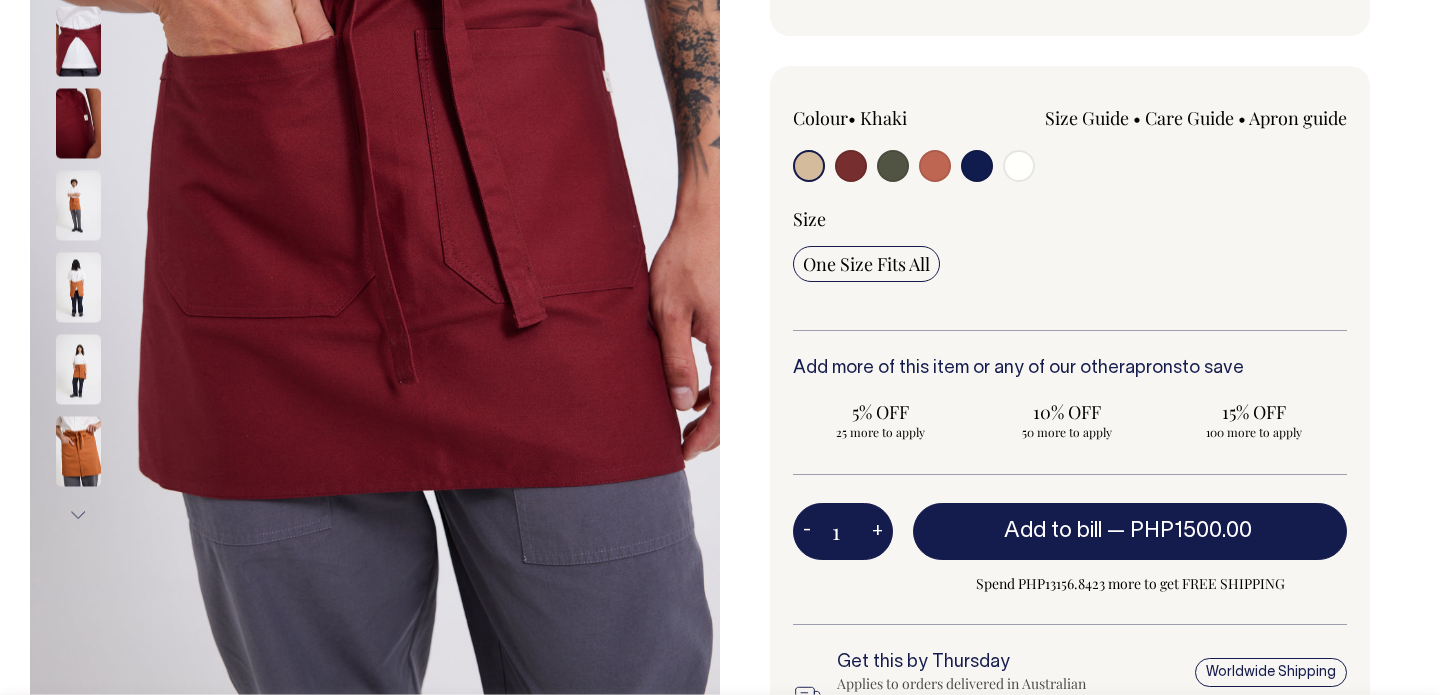 click on "Next" at bounding box center [78, 514] 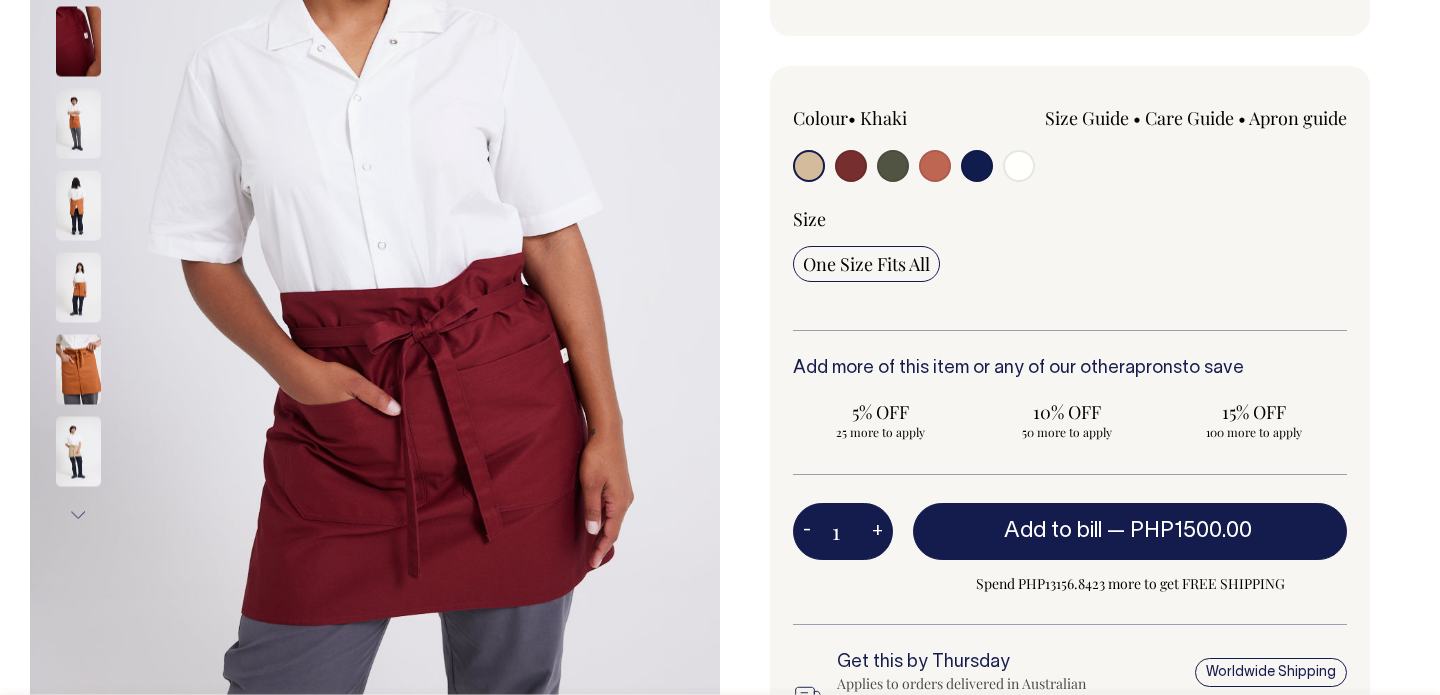 click on "Next" at bounding box center (78, 514) 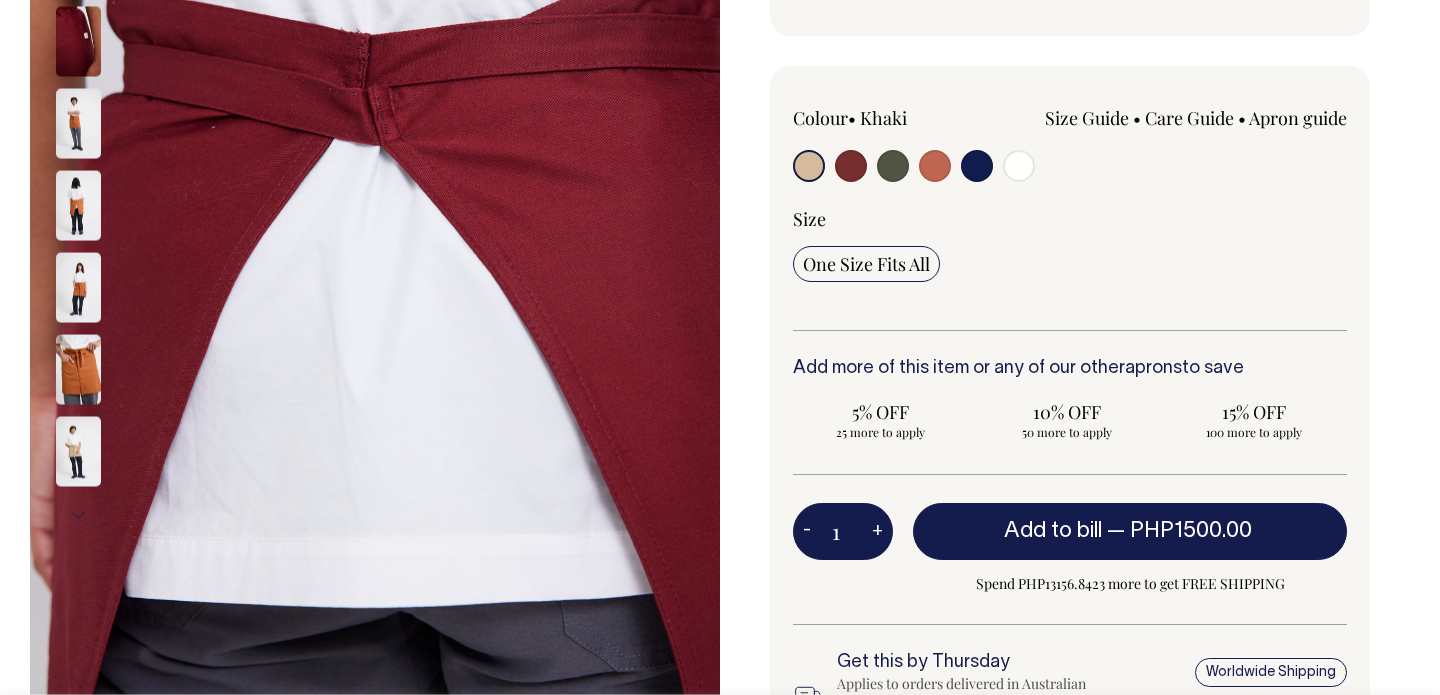click on "Next" at bounding box center [78, 514] 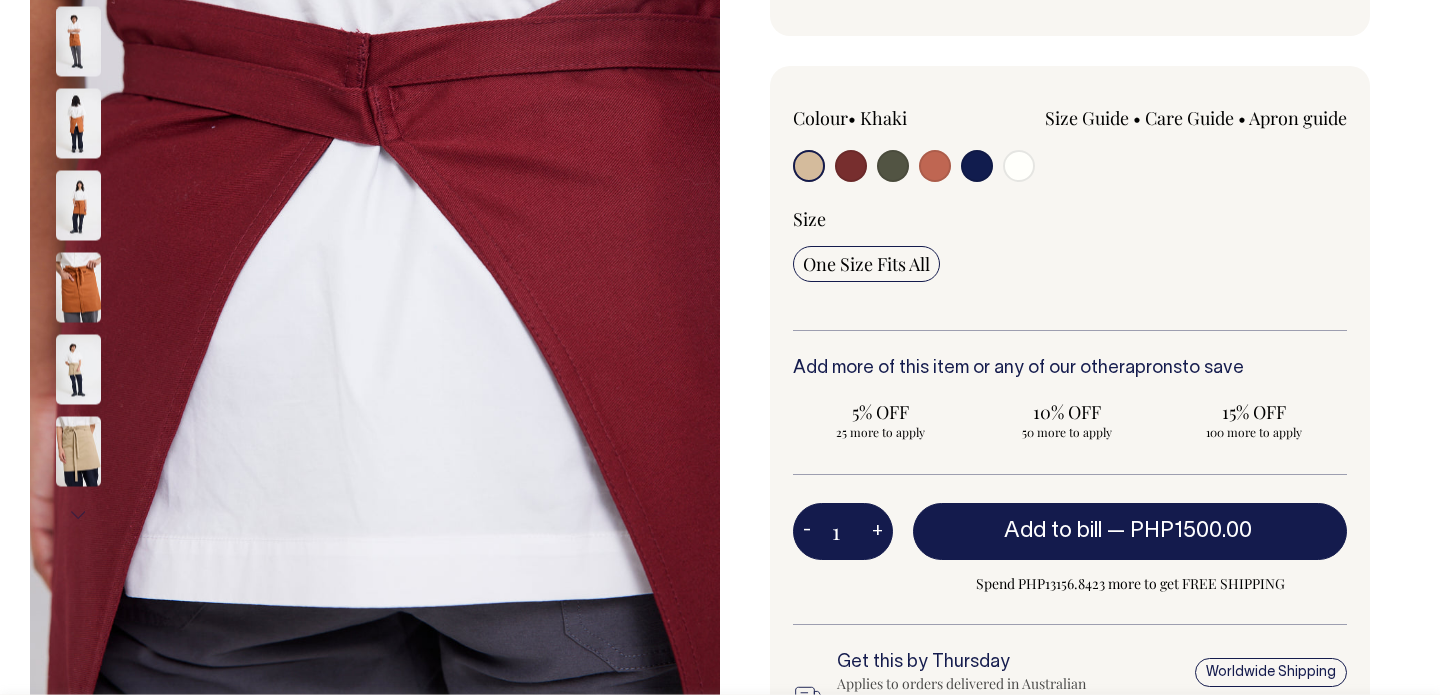 click on "Next" at bounding box center [78, 514] 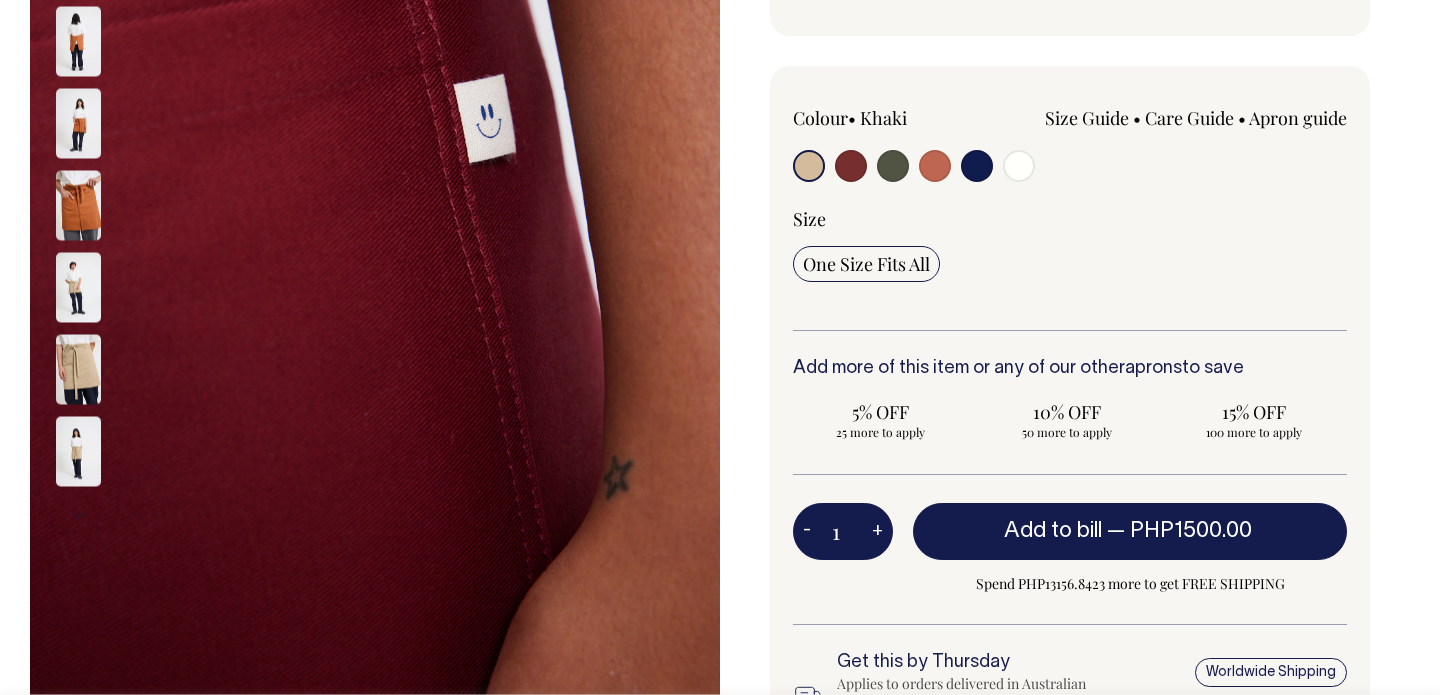 click on "Next" at bounding box center (78, 514) 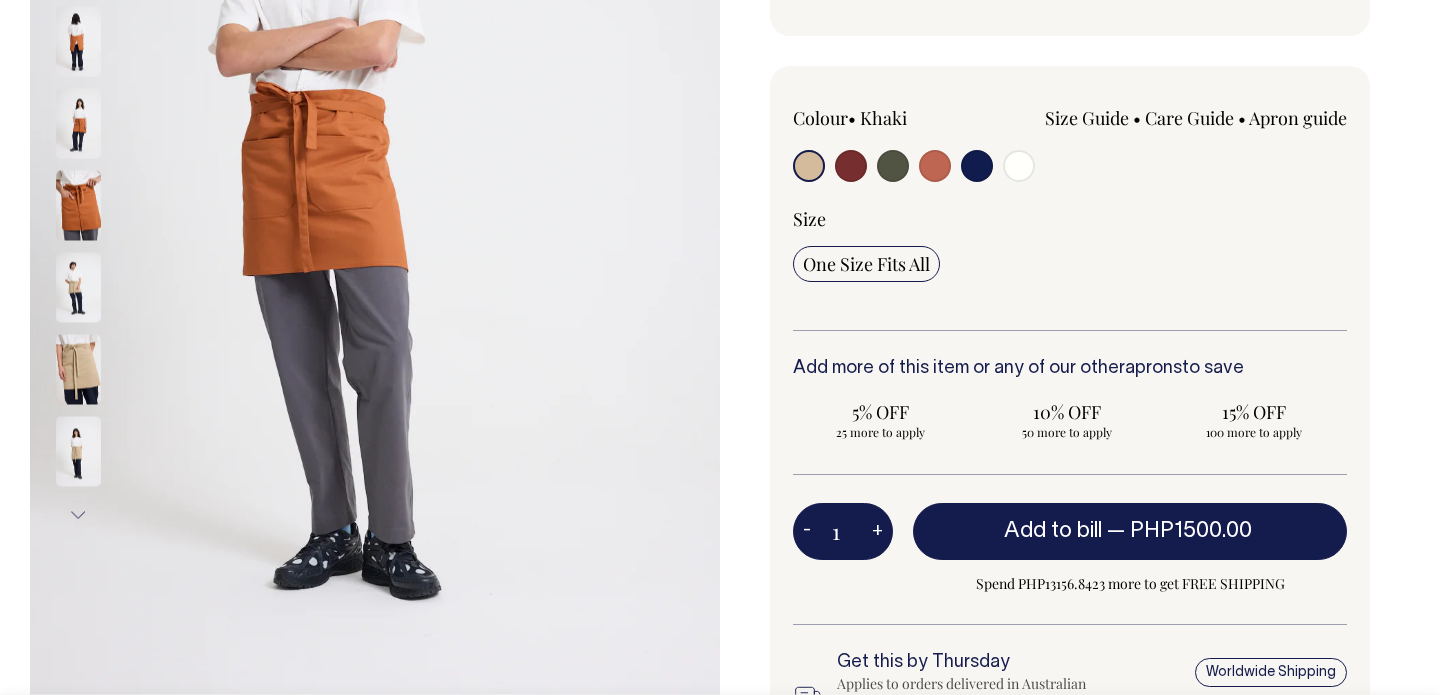 click on "Next" at bounding box center (78, 514) 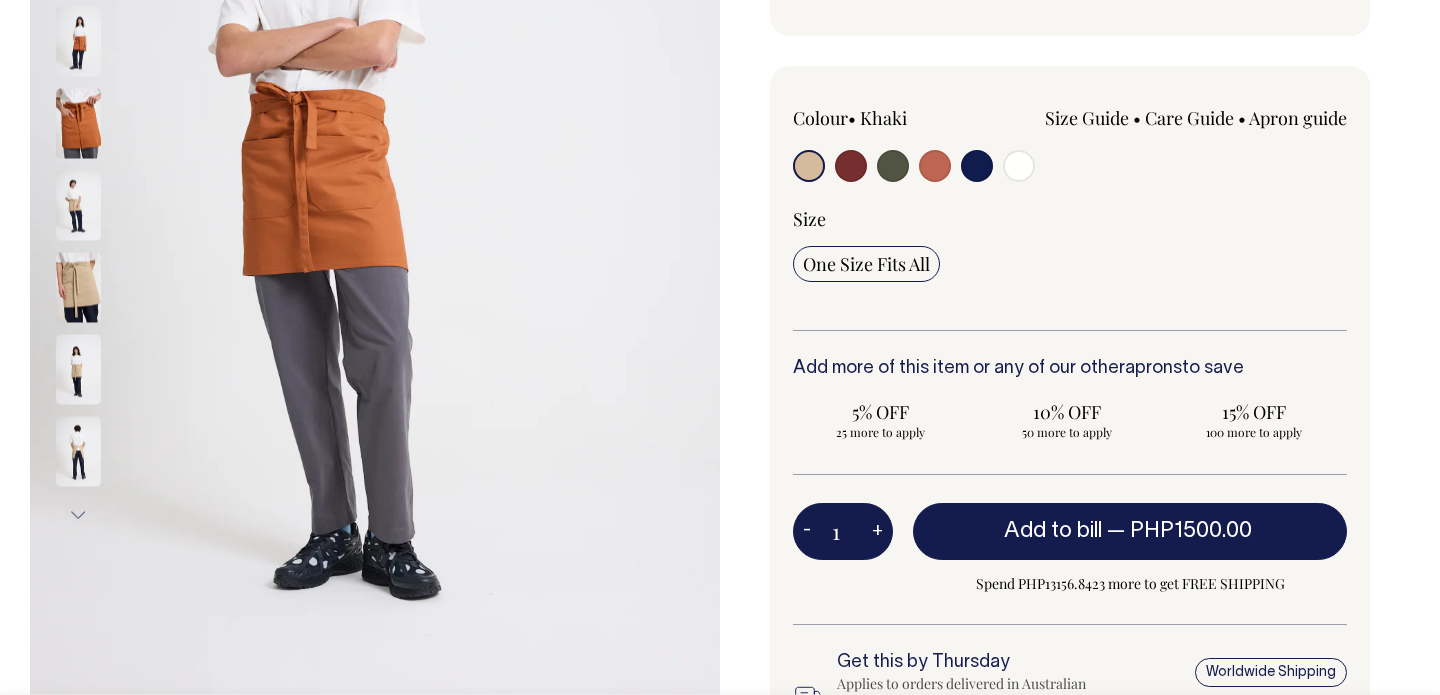 click on "Next" at bounding box center (78, 514) 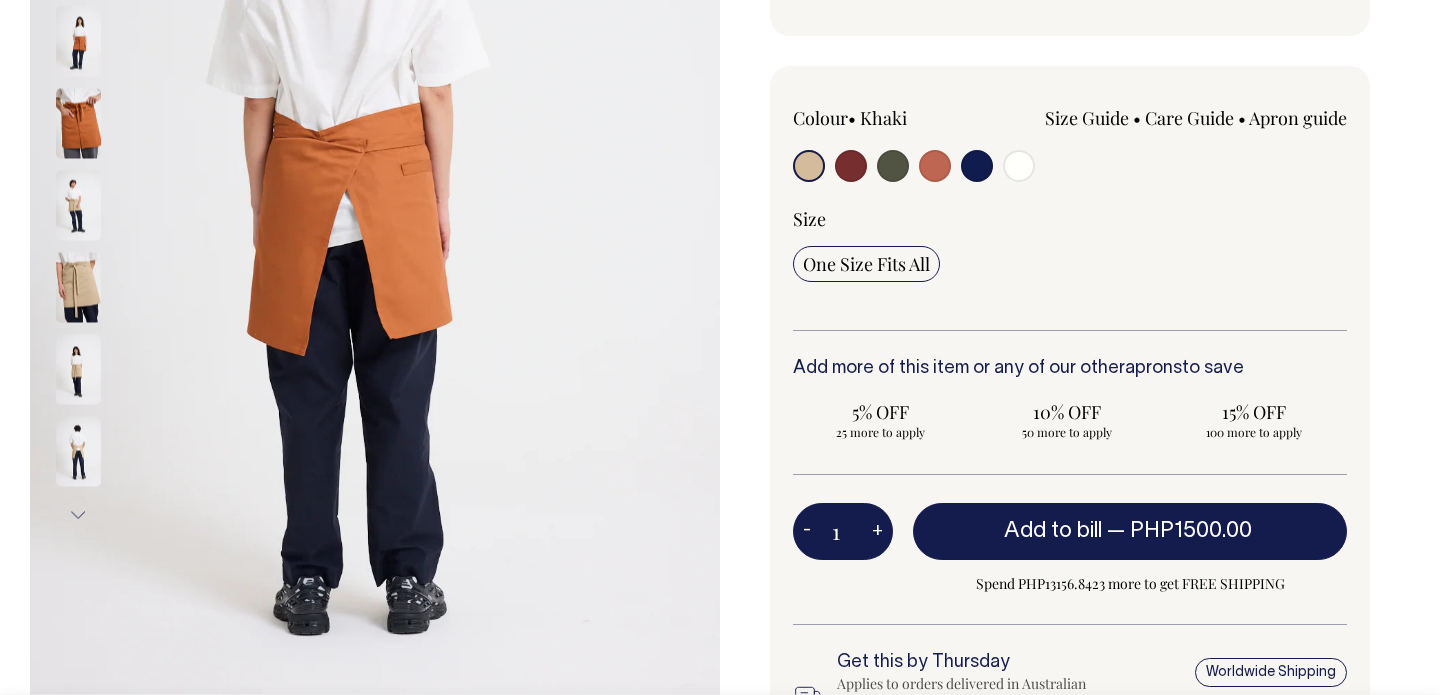 click on "Next" at bounding box center [78, 514] 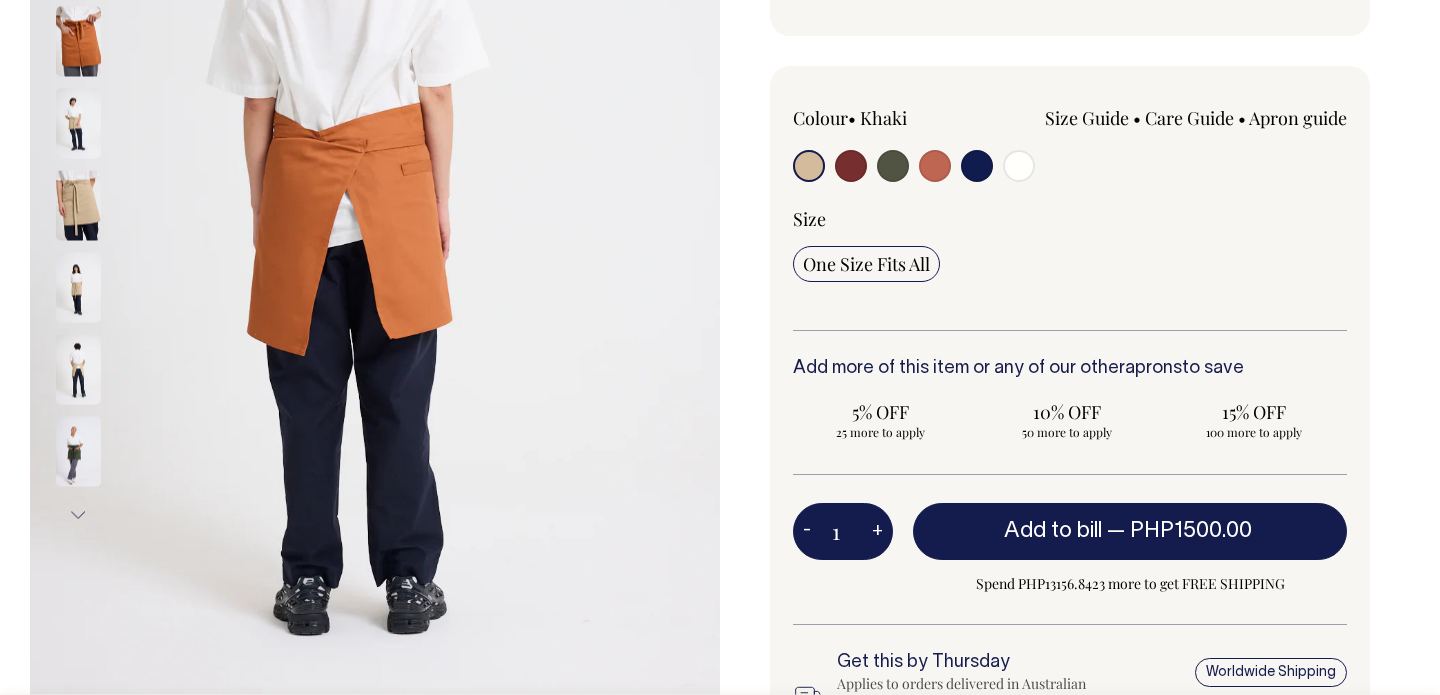 click on "Next" at bounding box center (78, 514) 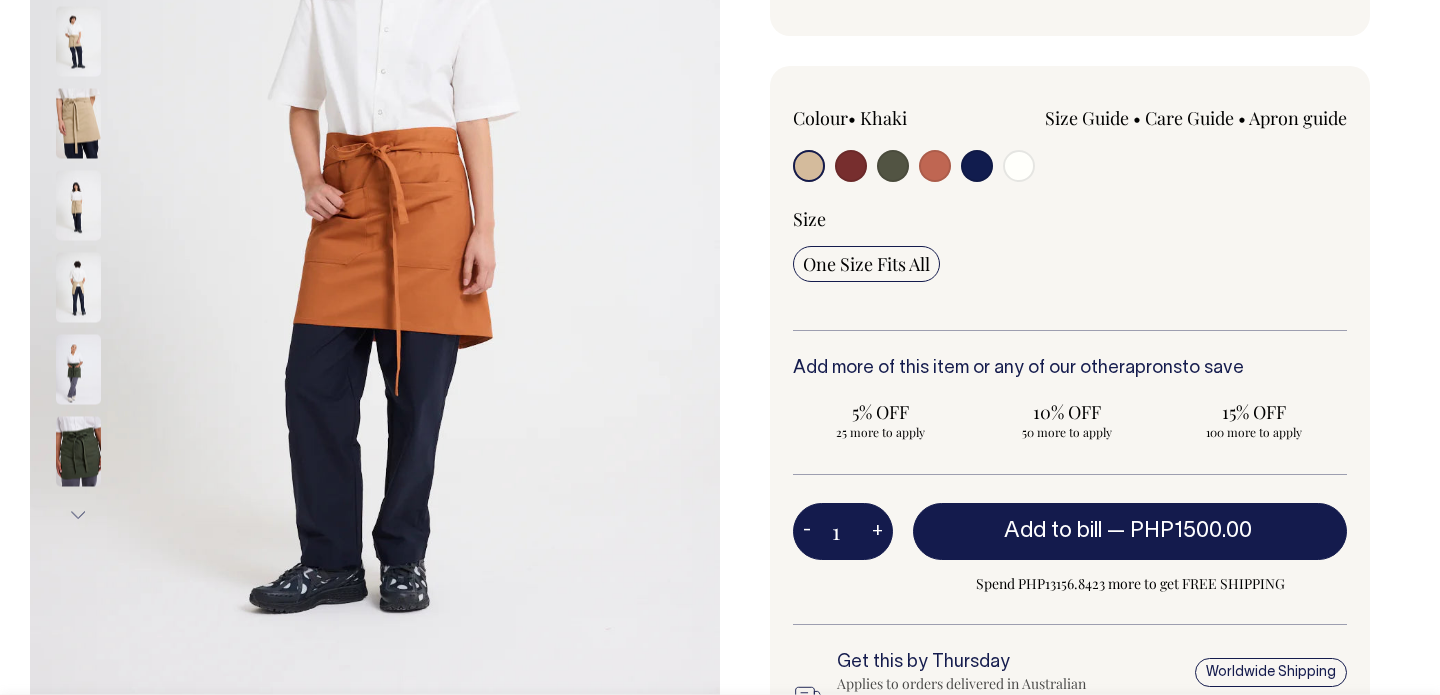 click on "Next" at bounding box center (78, 514) 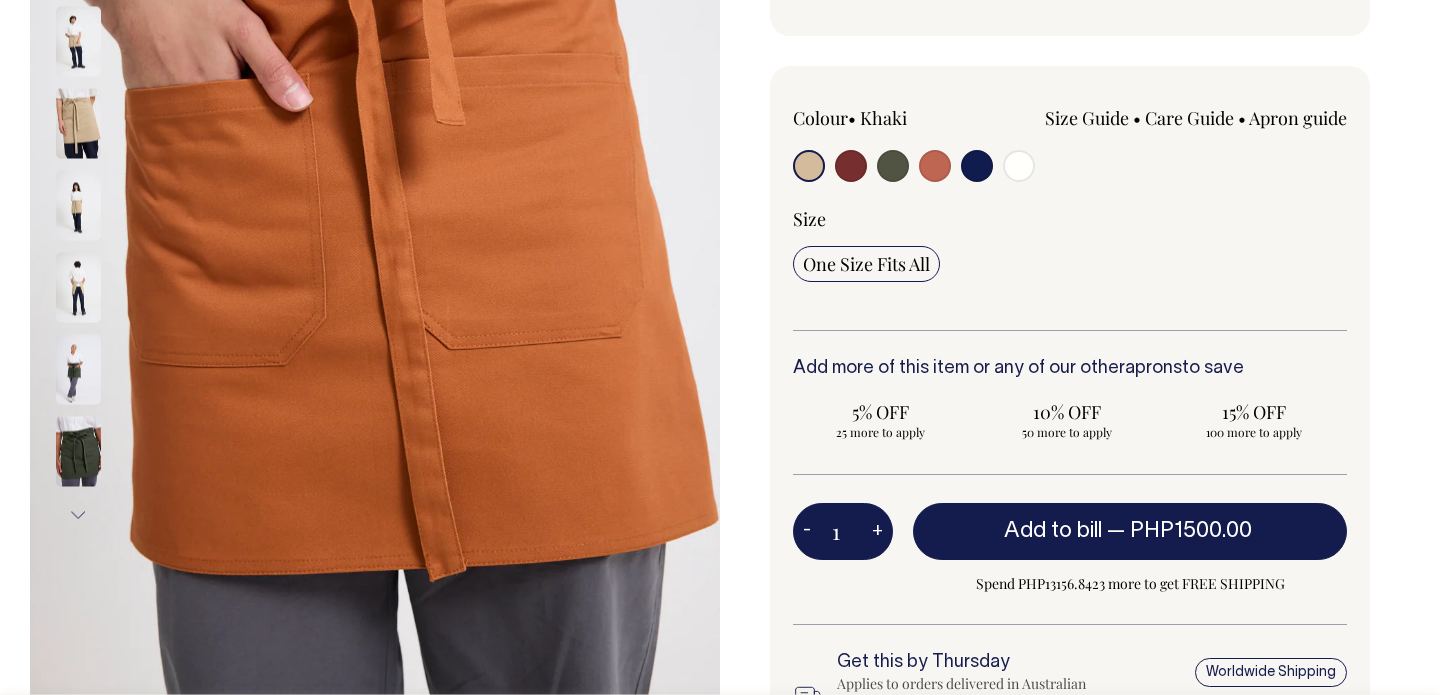 click on "Next" at bounding box center (78, 514) 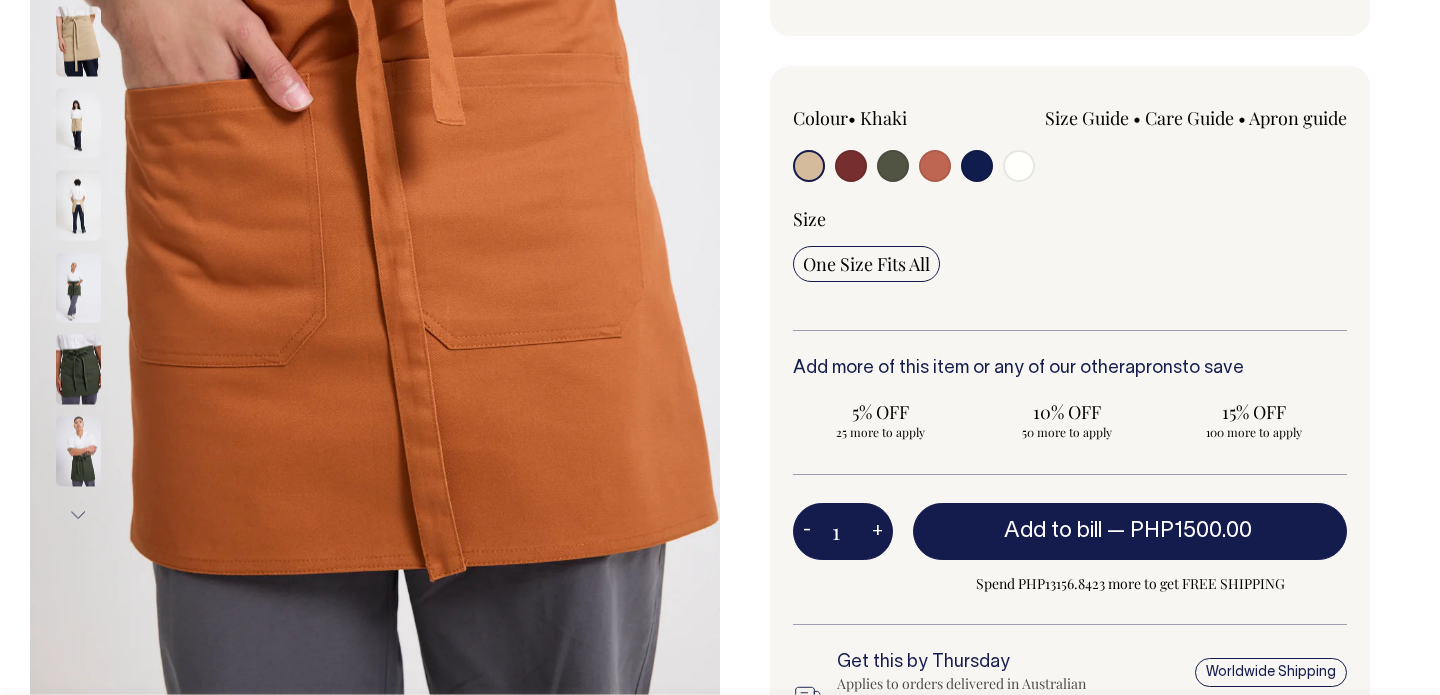 click on "Next" at bounding box center [78, 514] 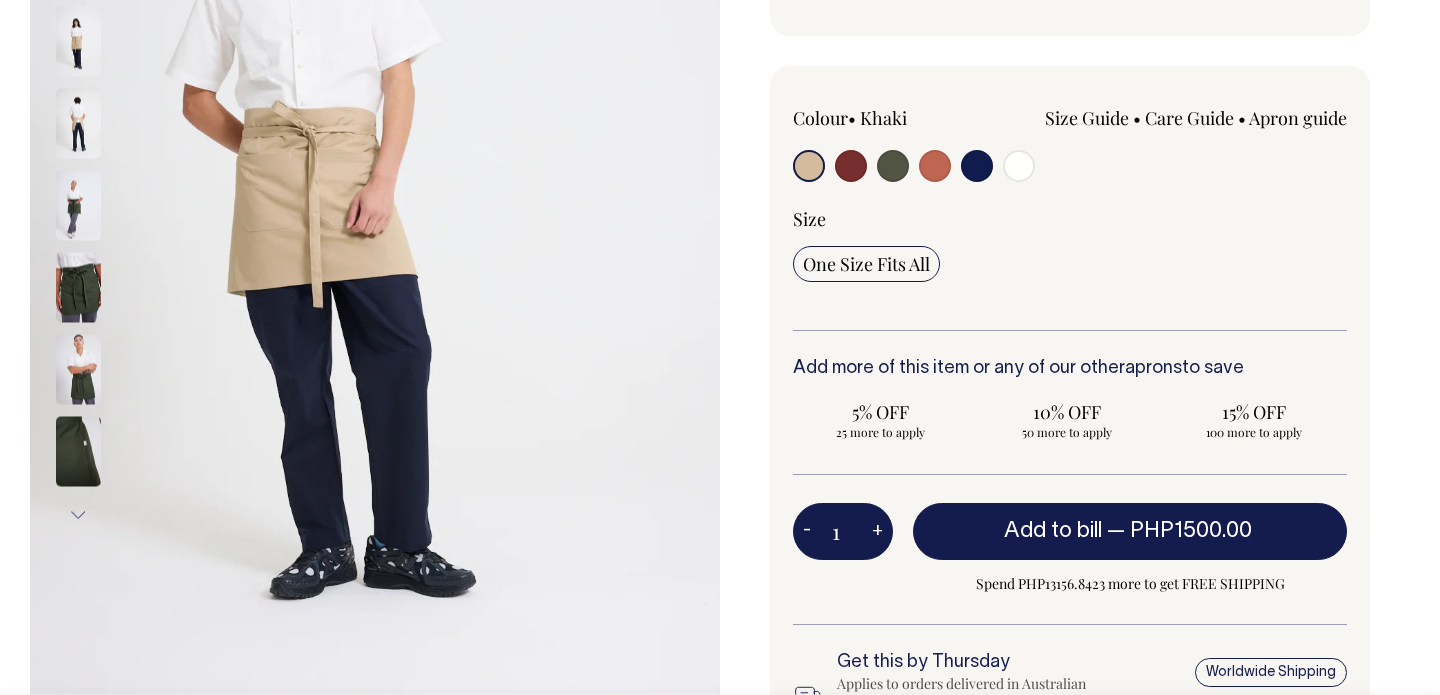 click on "Next" at bounding box center (78, 514) 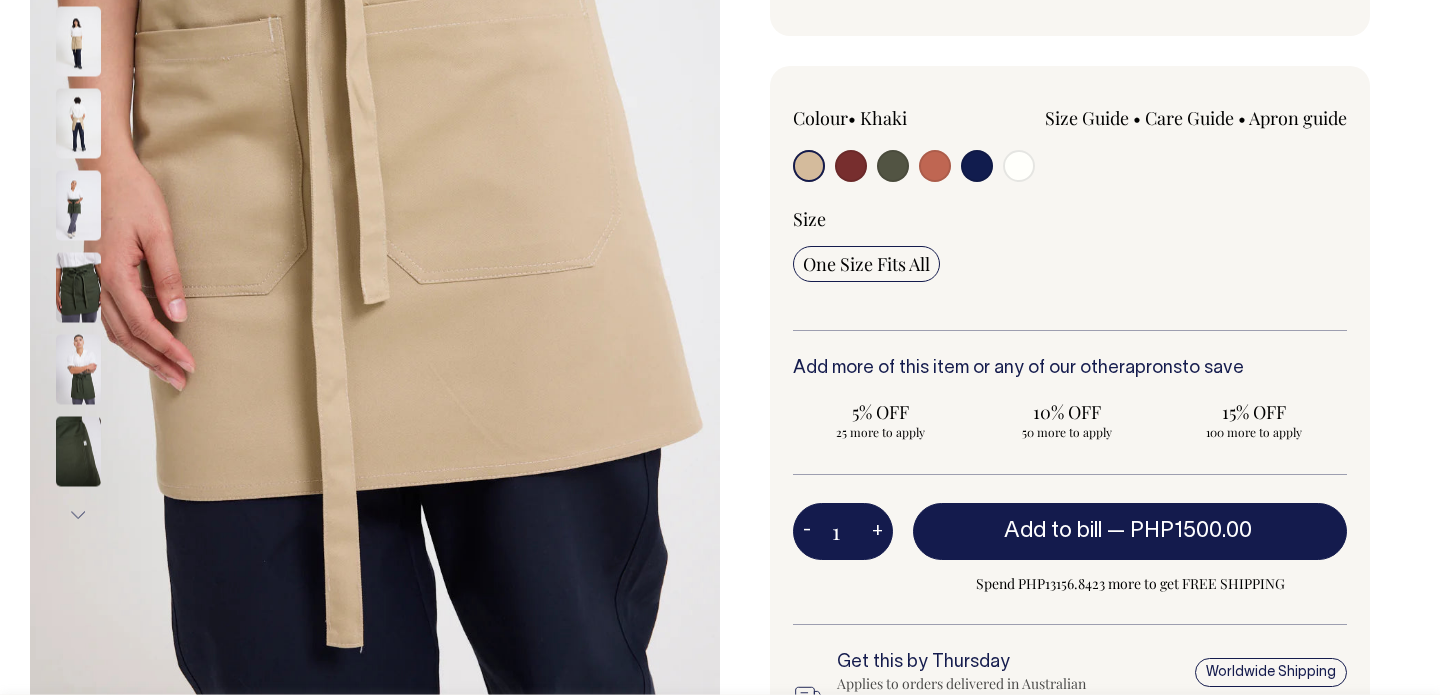 click on "Next" at bounding box center (78, 514) 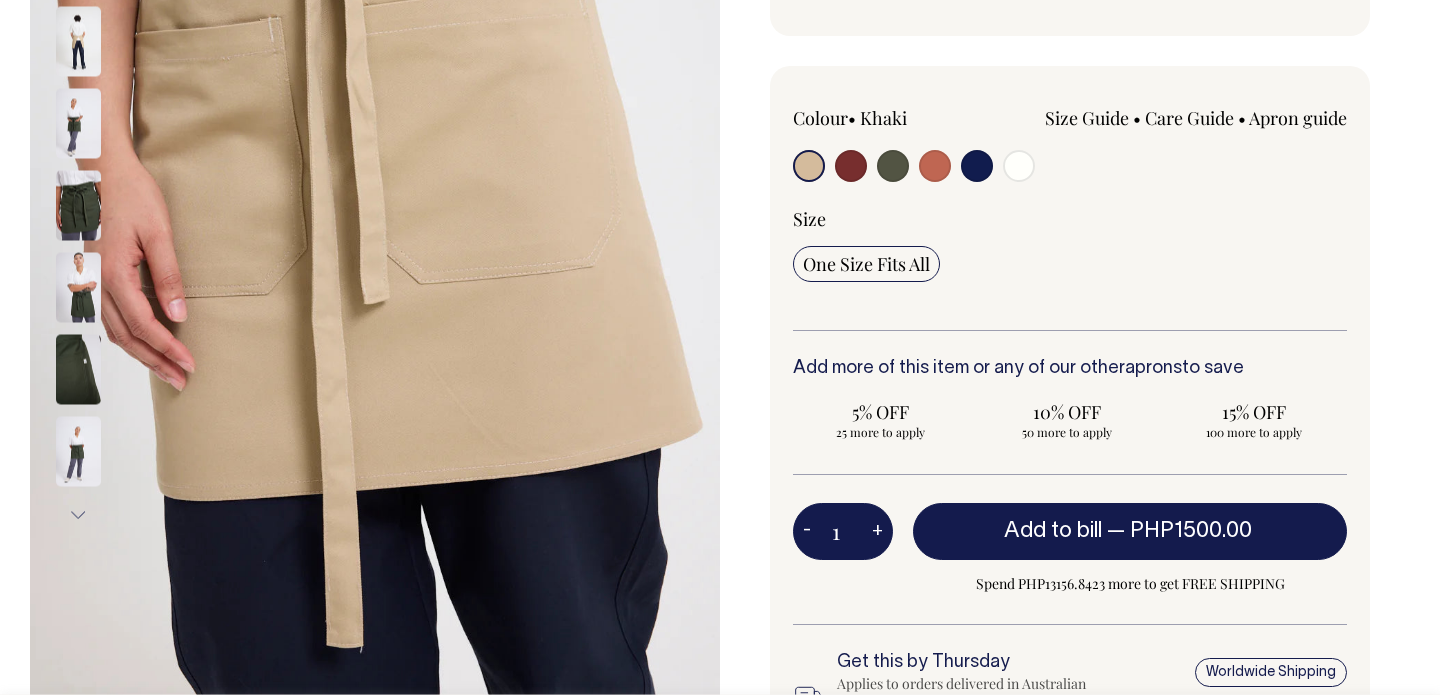 click on "Next" at bounding box center [78, 514] 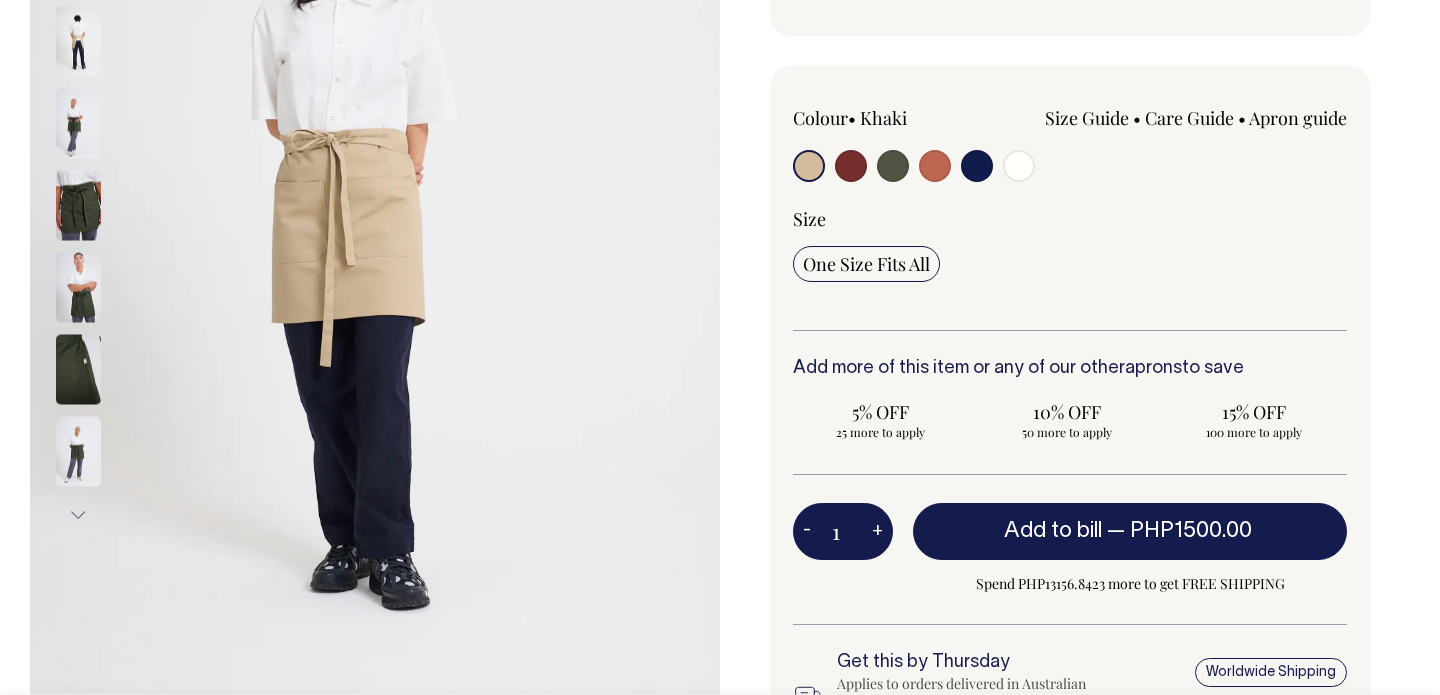 click on "Next" at bounding box center (78, 514) 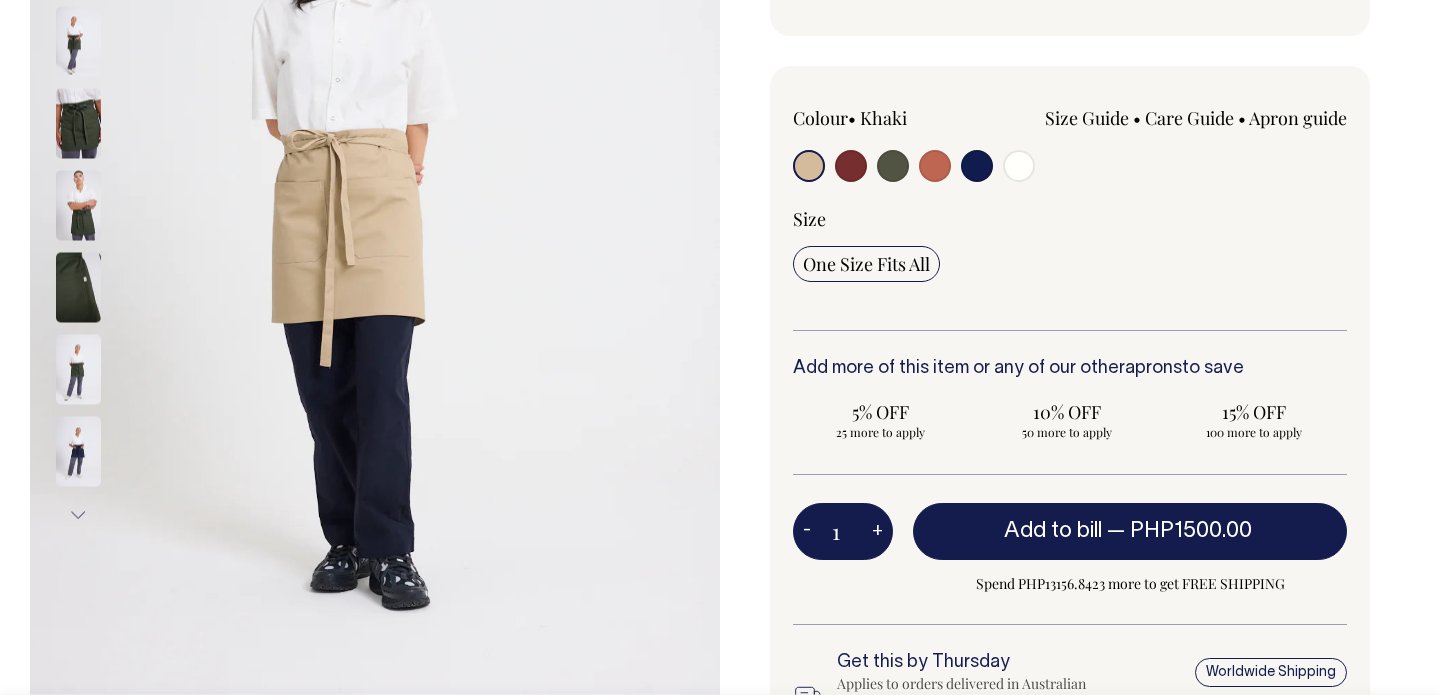 click on "Next" at bounding box center [78, 514] 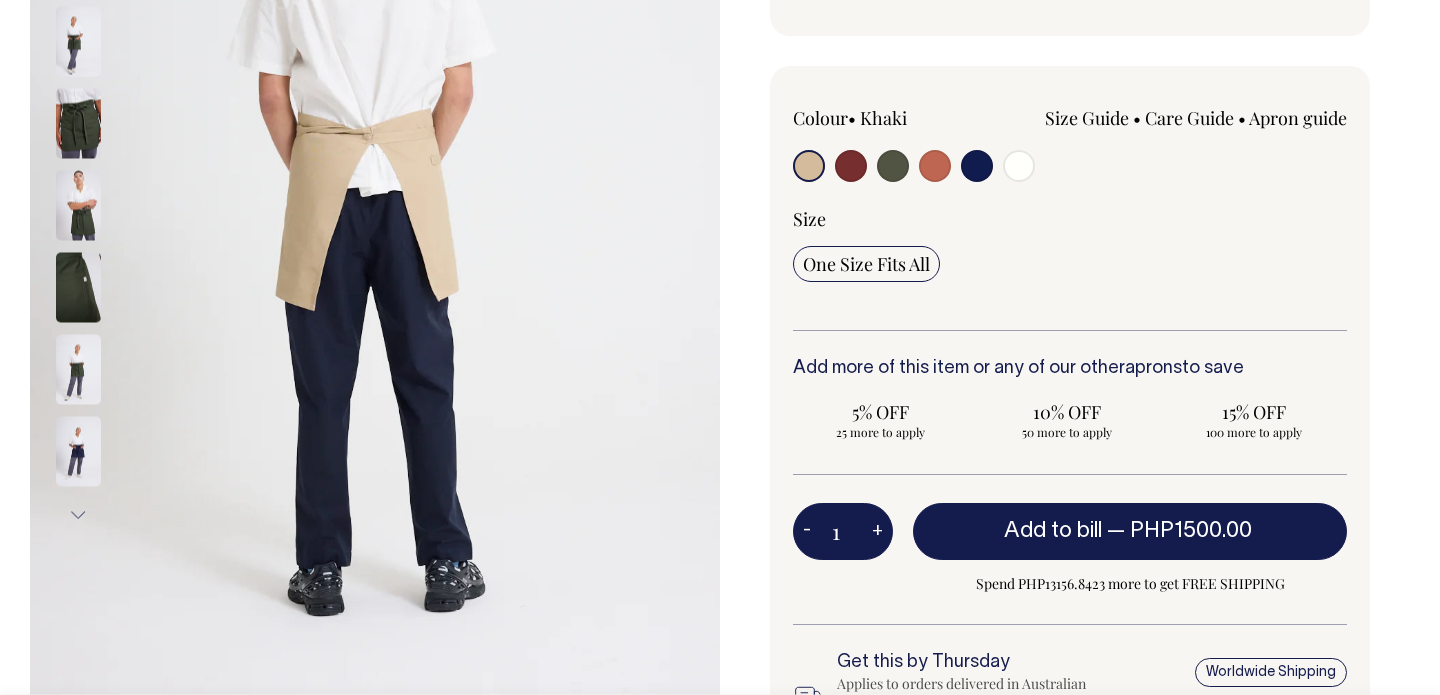 click on "Next" at bounding box center (78, 514) 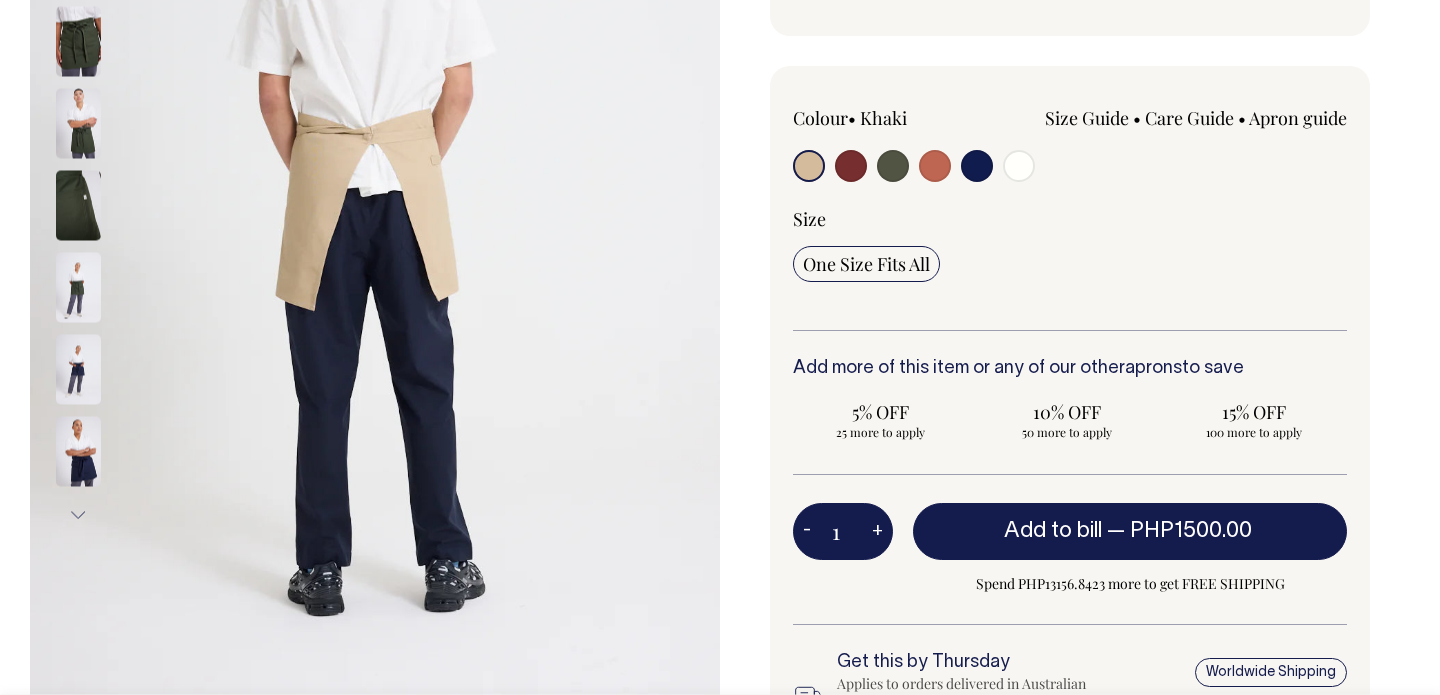 click on "Next" at bounding box center [78, 514] 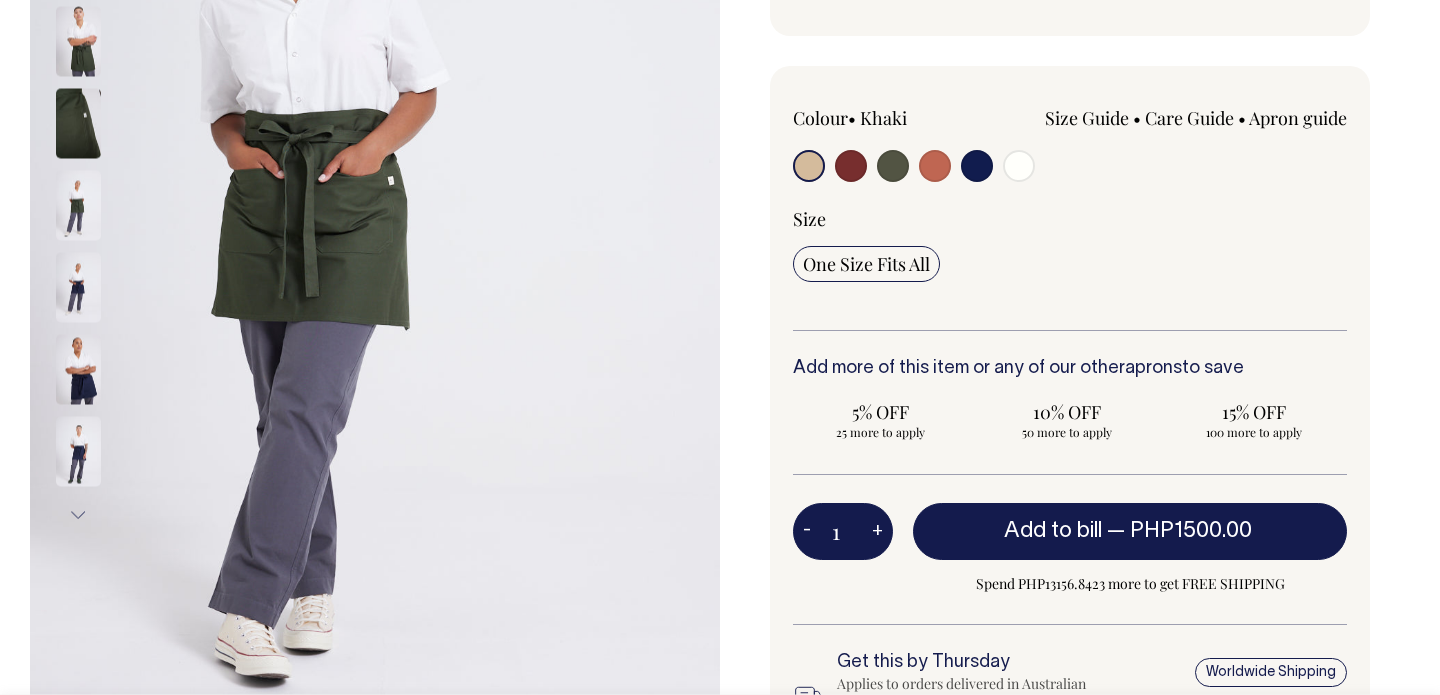 click on "Next" at bounding box center (78, 514) 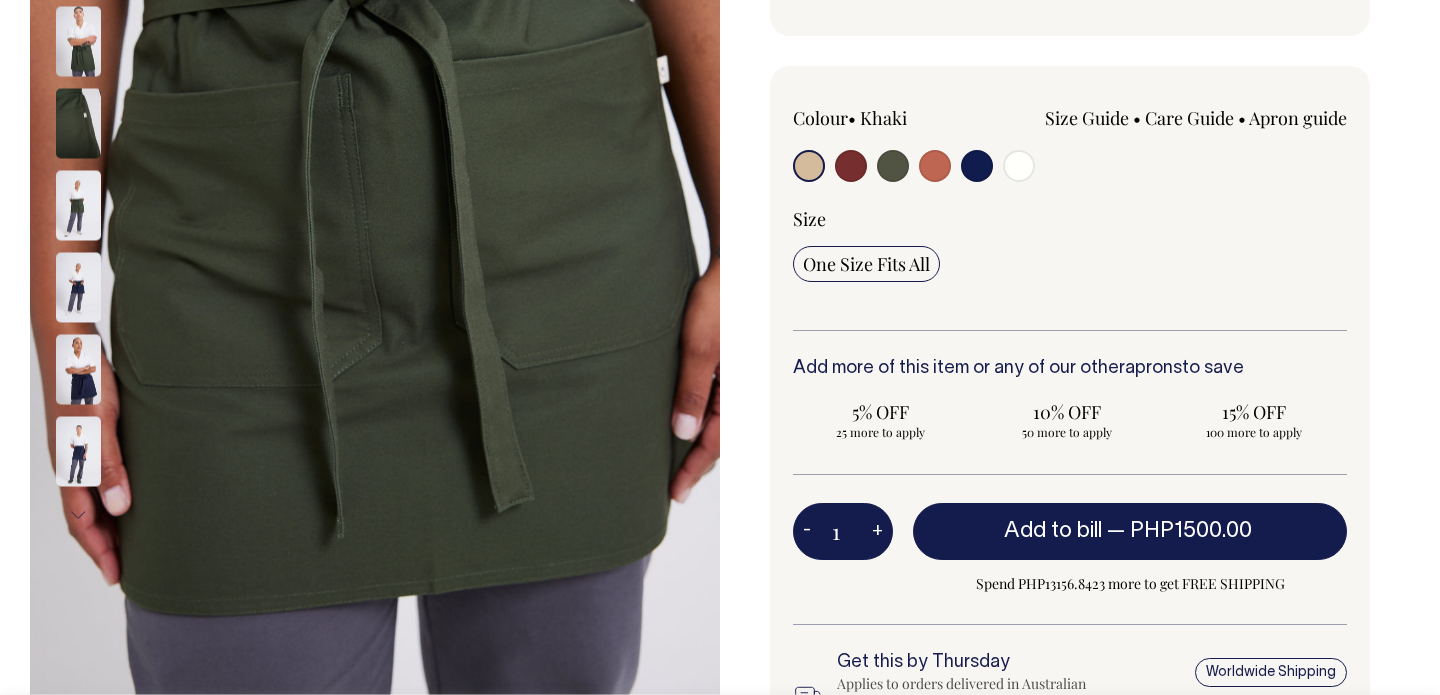 click on "Next" at bounding box center (78, 514) 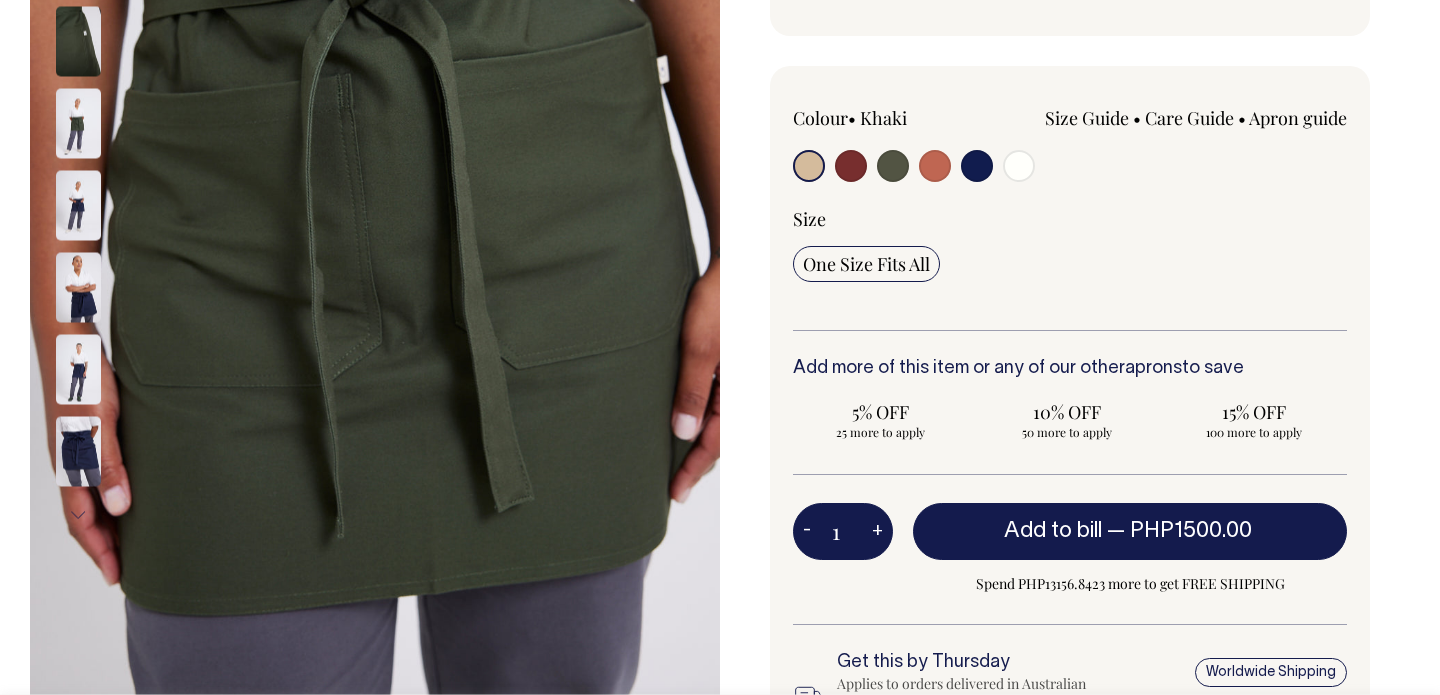 click on "Next" at bounding box center [78, 514] 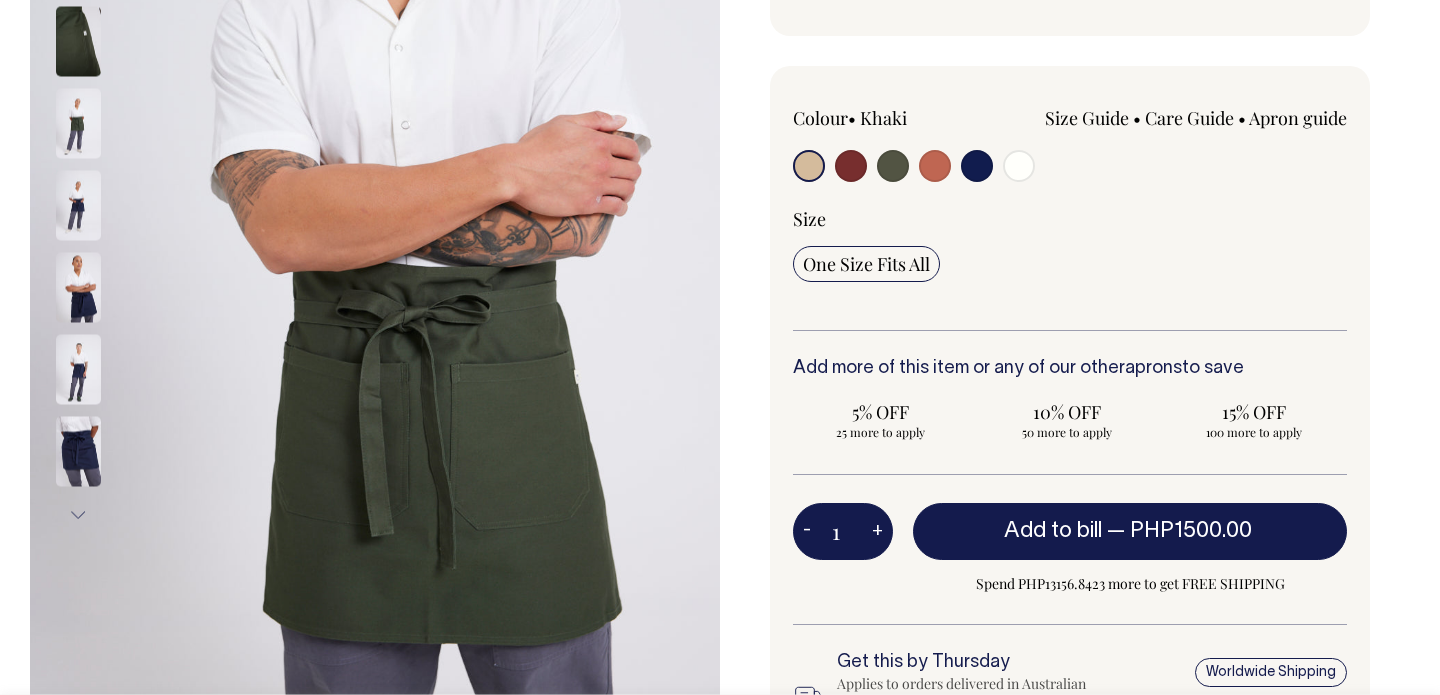 click on "Next" at bounding box center [78, 514] 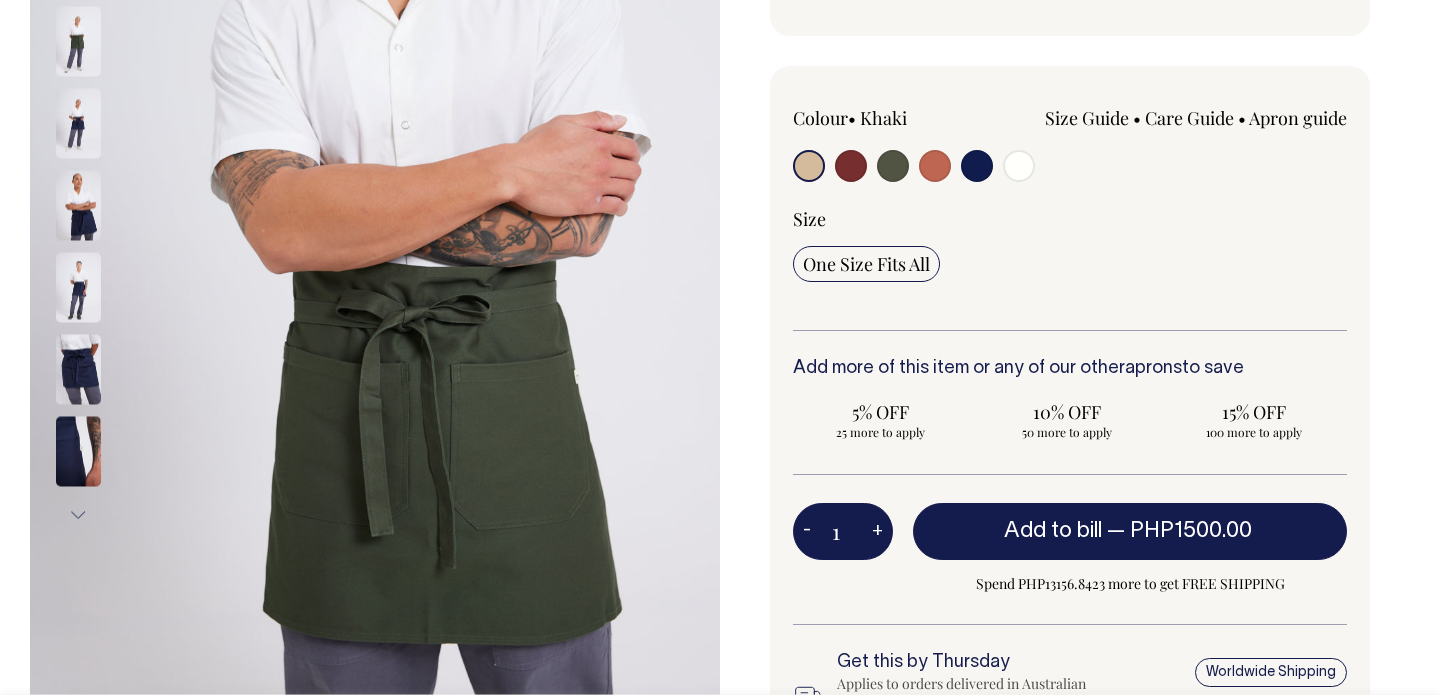 click on "Next" at bounding box center (78, 514) 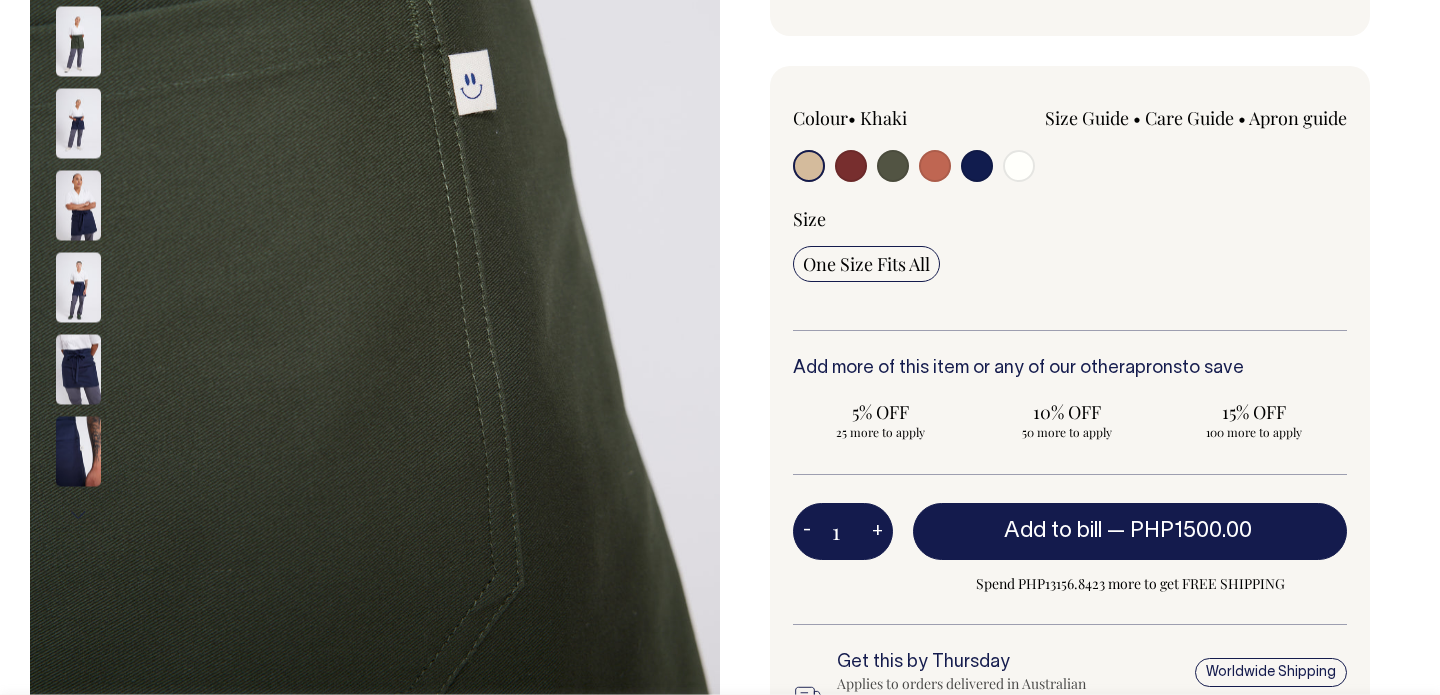 click on "Next" at bounding box center [78, 514] 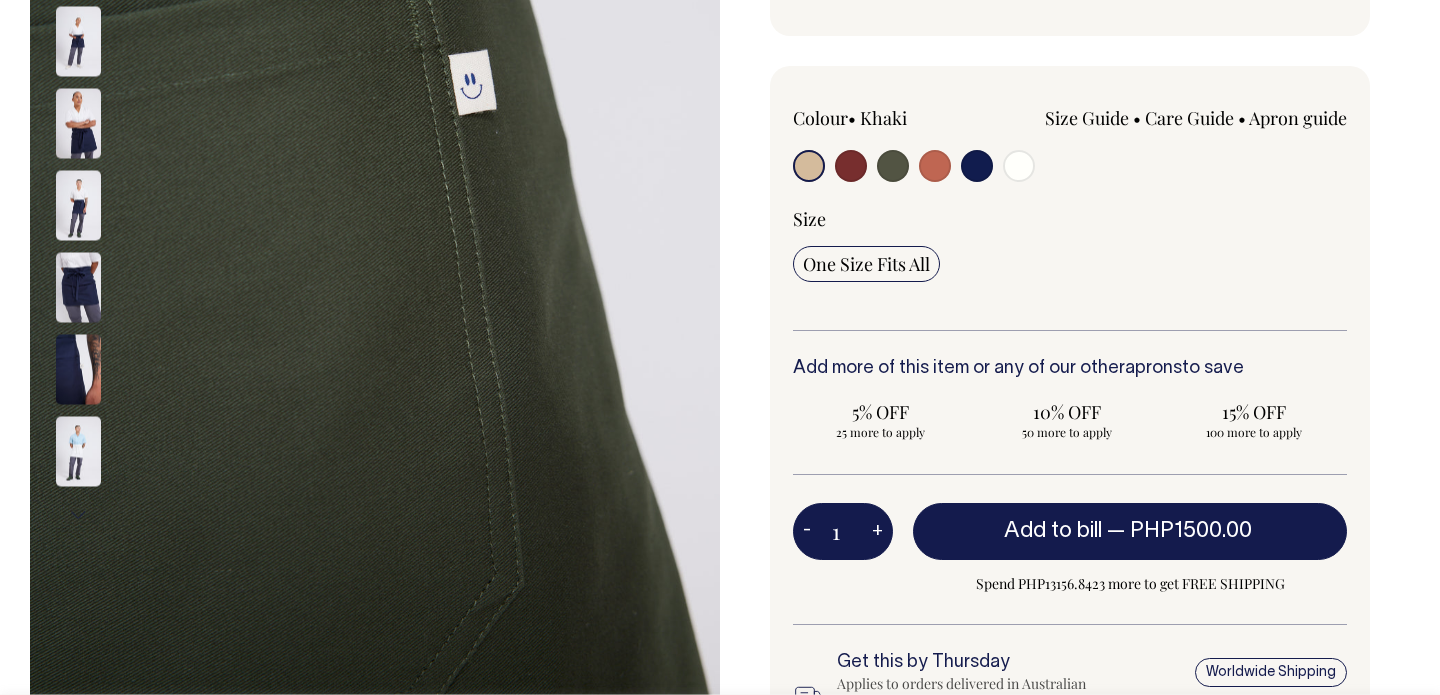 click on "Next" at bounding box center [78, 514] 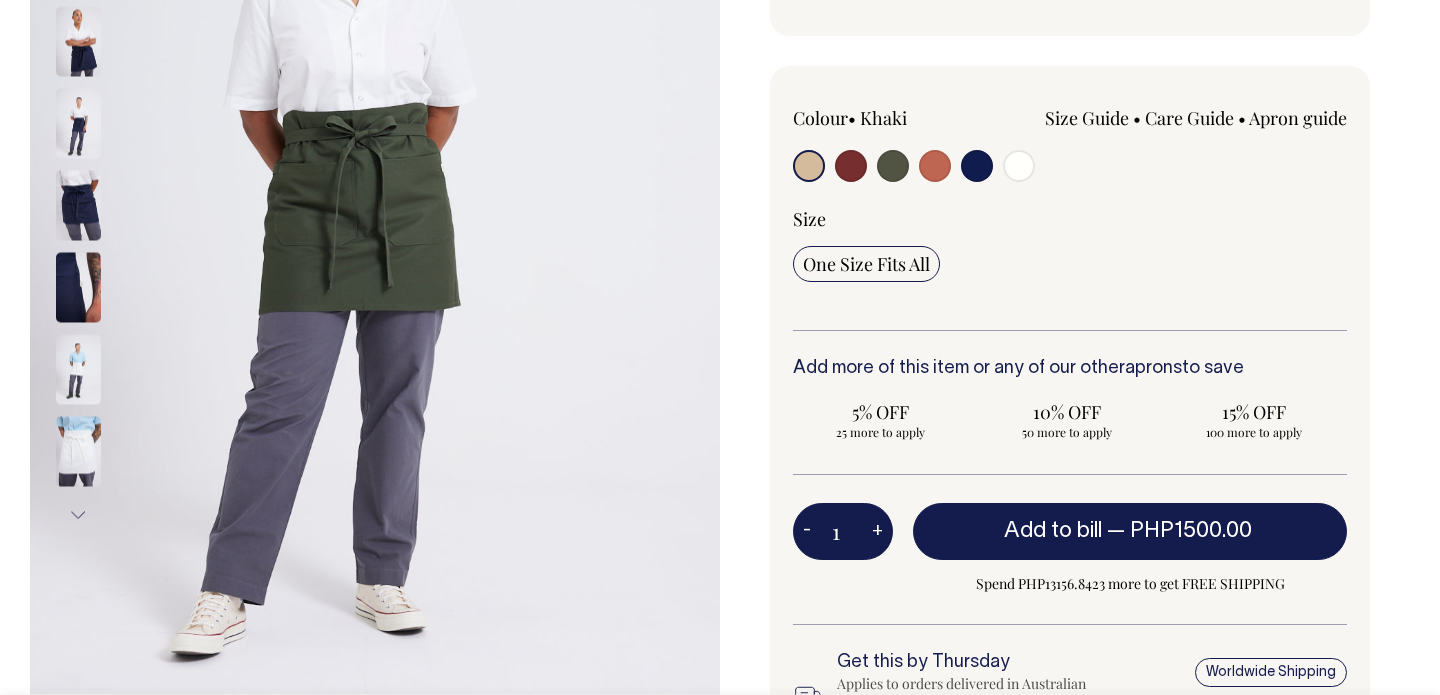 click on "Next" at bounding box center [78, 514] 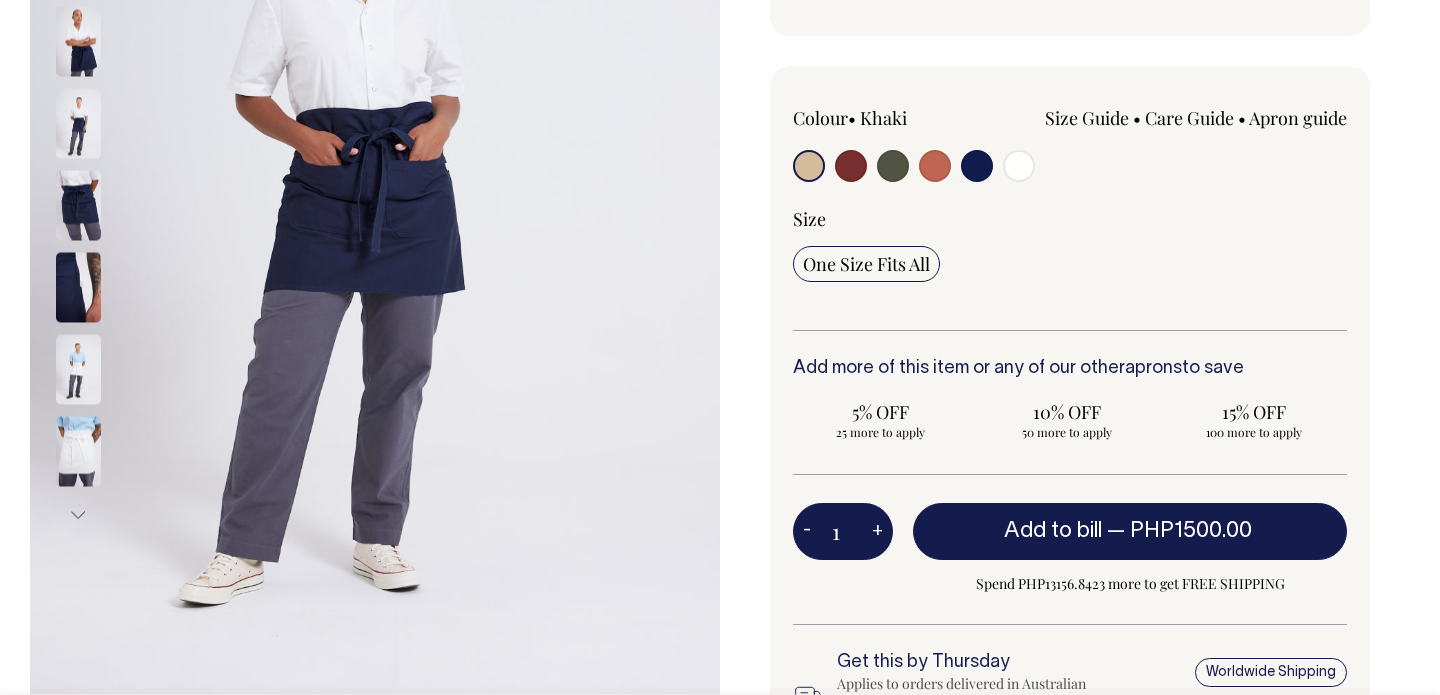 click on "Next" at bounding box center (78, 514) 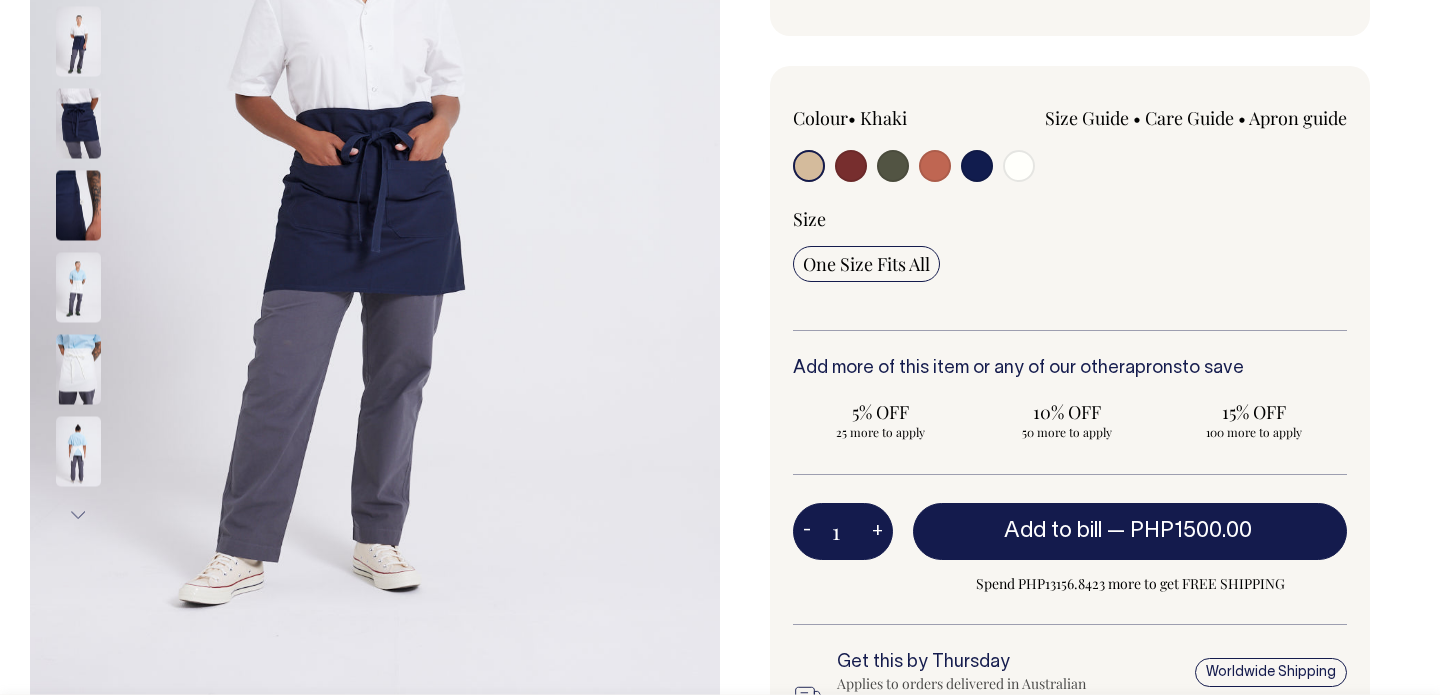 click on "Next" at bounding box center [78, 514] 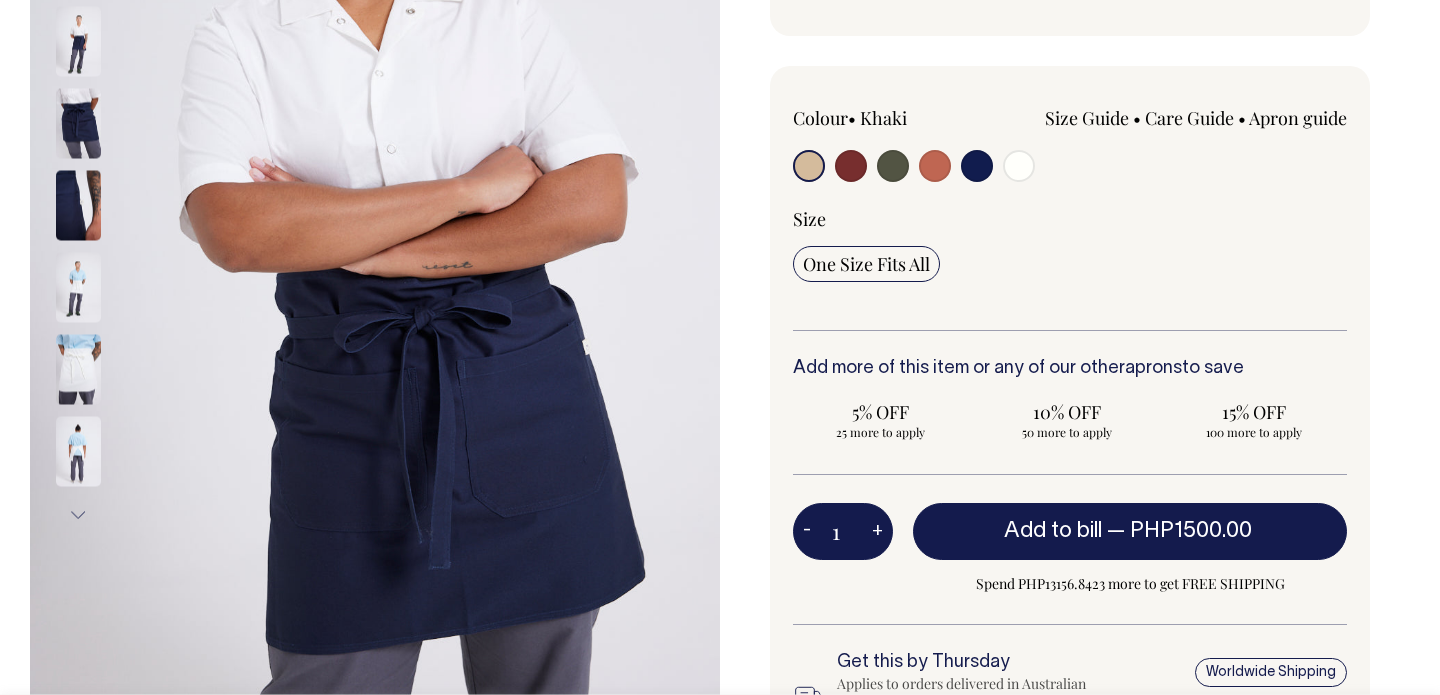 click on "Next" at bounding box center [78, 514] 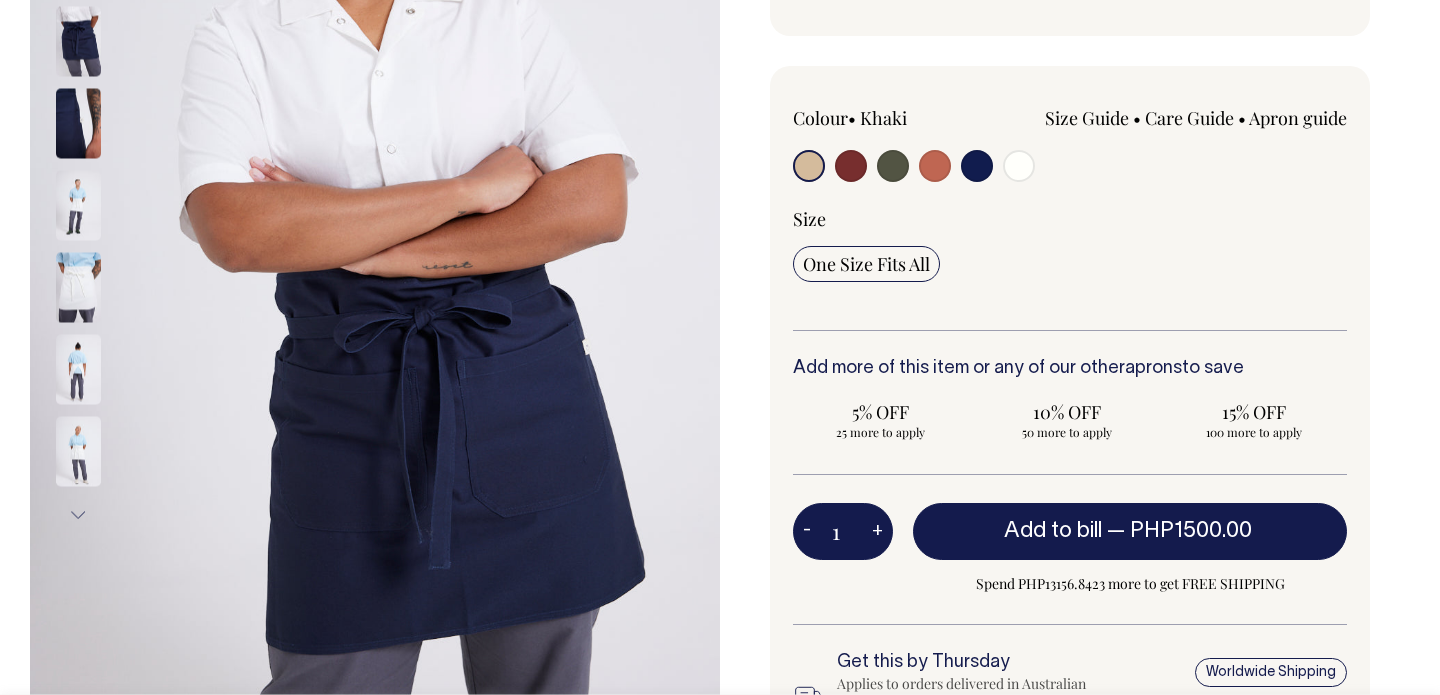 click on "Next" at bounding box center (78, 514) 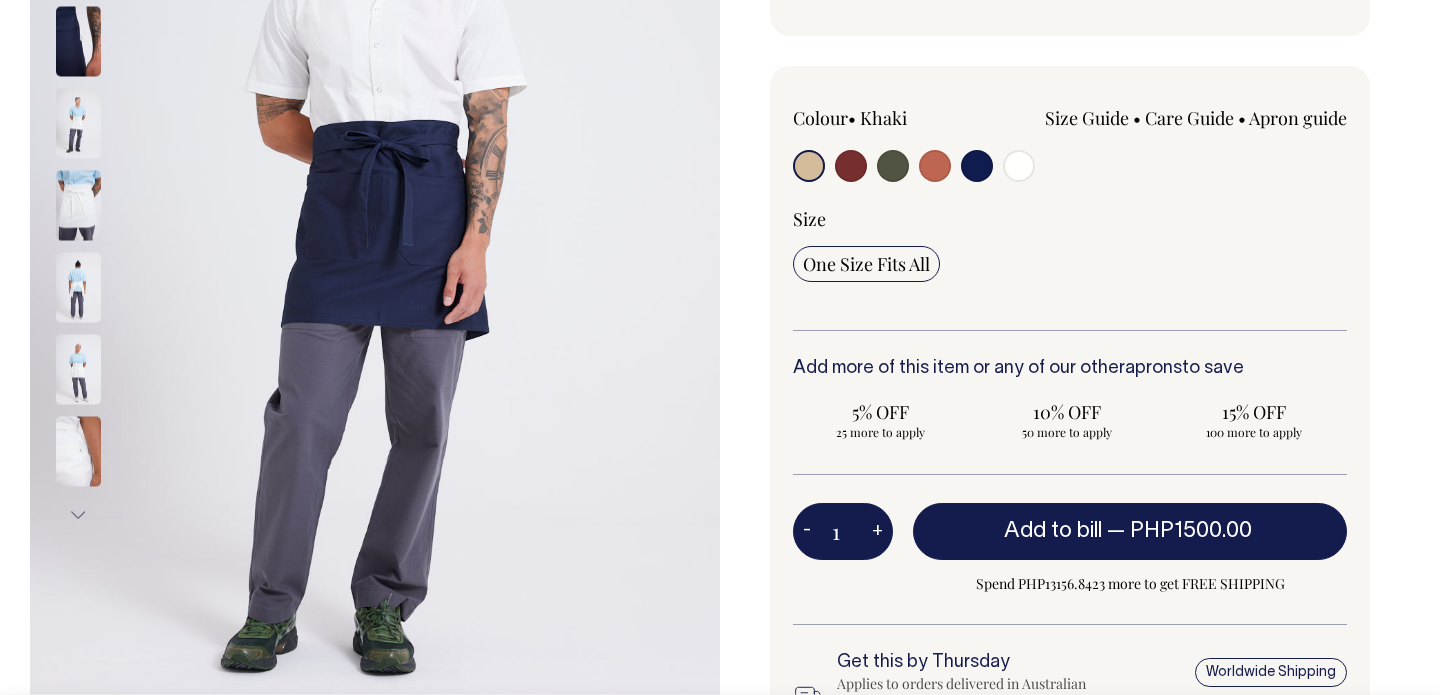 click on "Next" at bounding box center (78, 514) 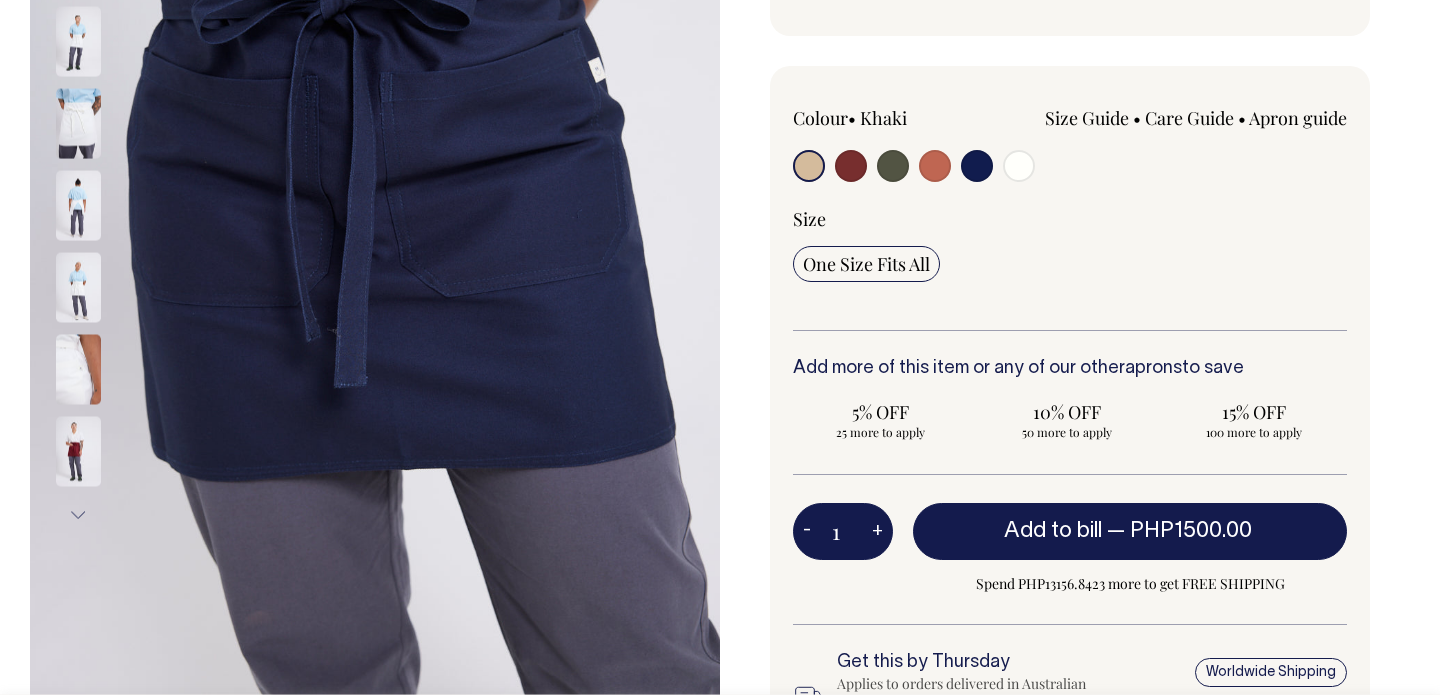 click on "Next" at bounding box center [78, 514] 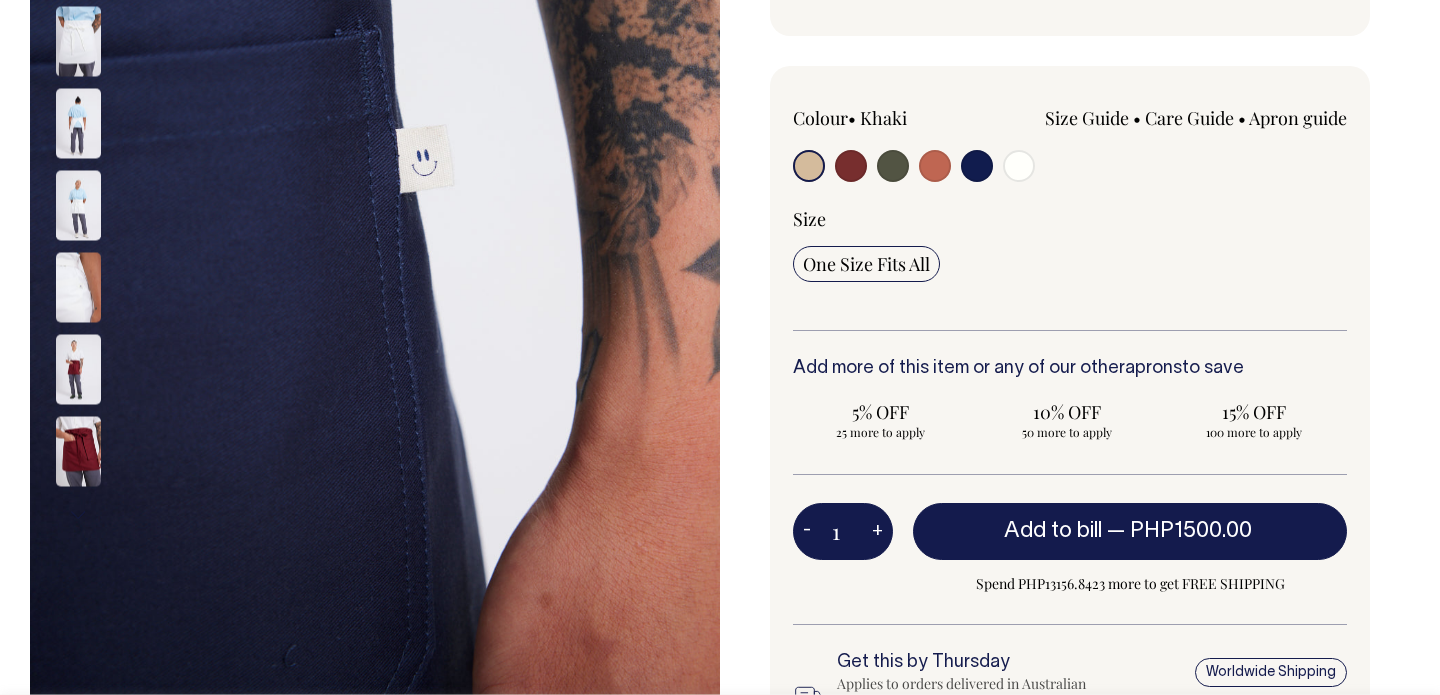 click on "Next" at bounding box center [78, 514] 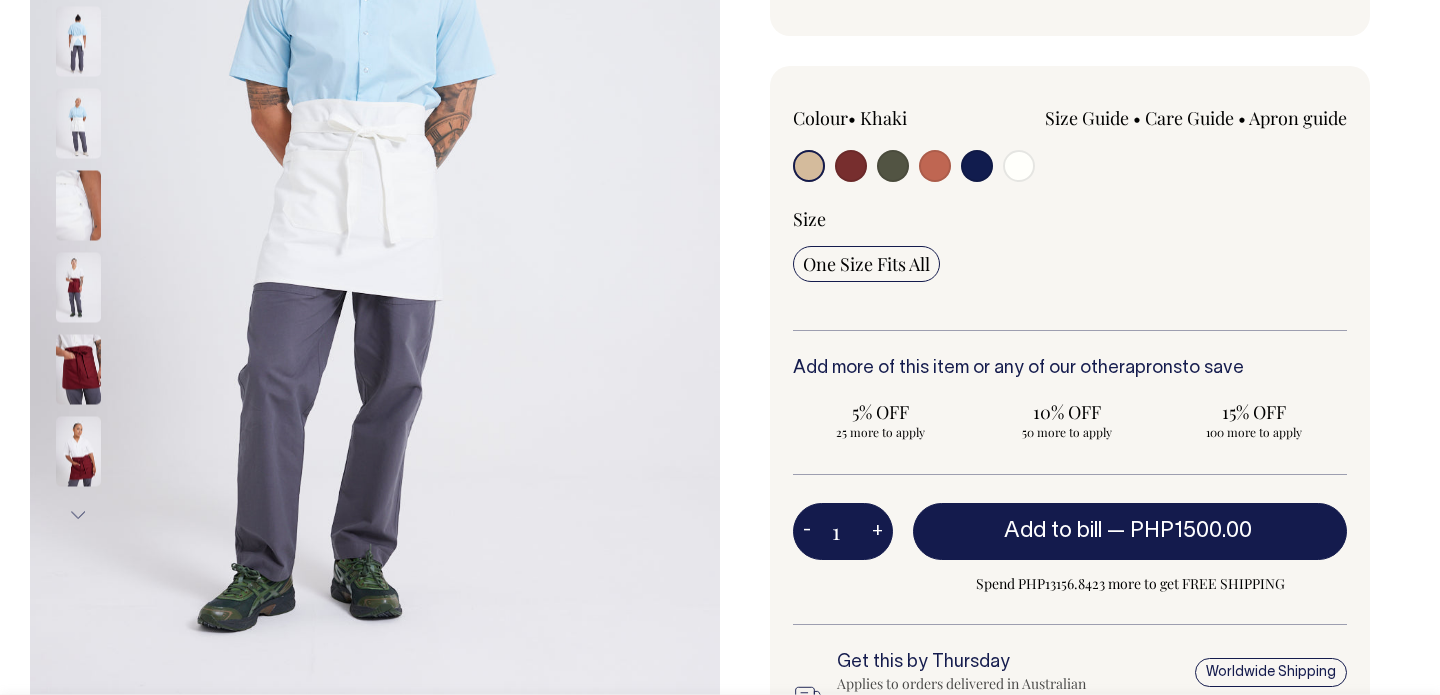 click on "Next" at bounding box center [78, 514] 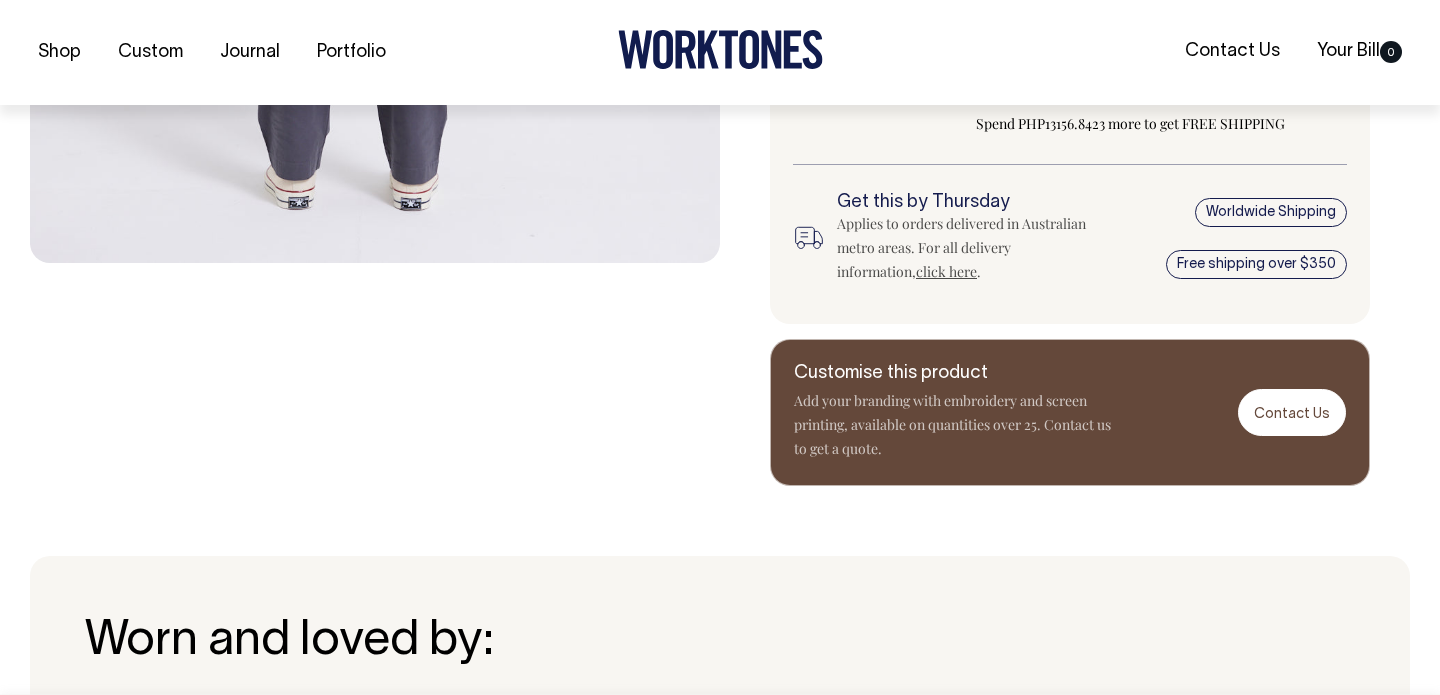 scroll, scrollTop: 878, scrollLeft: 0, axis: vertical 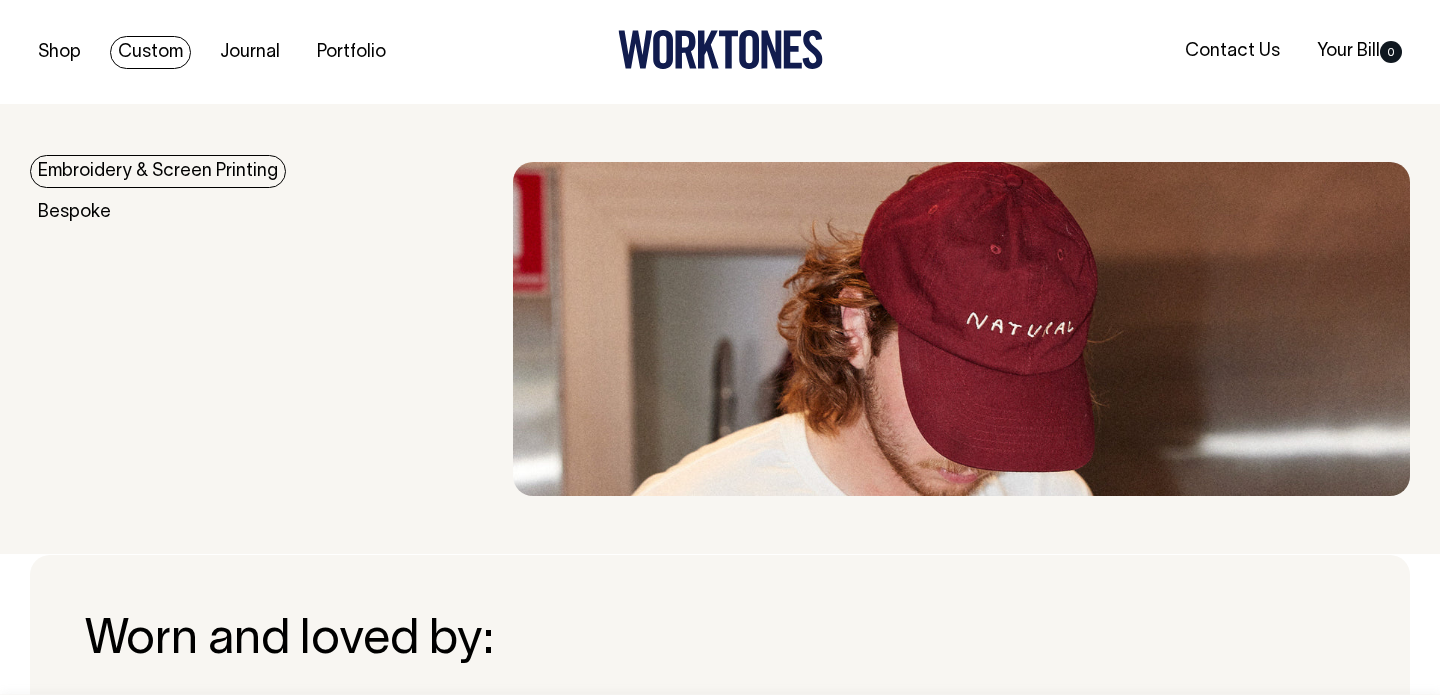 click on "Custom" at bounding box center [150, 52] 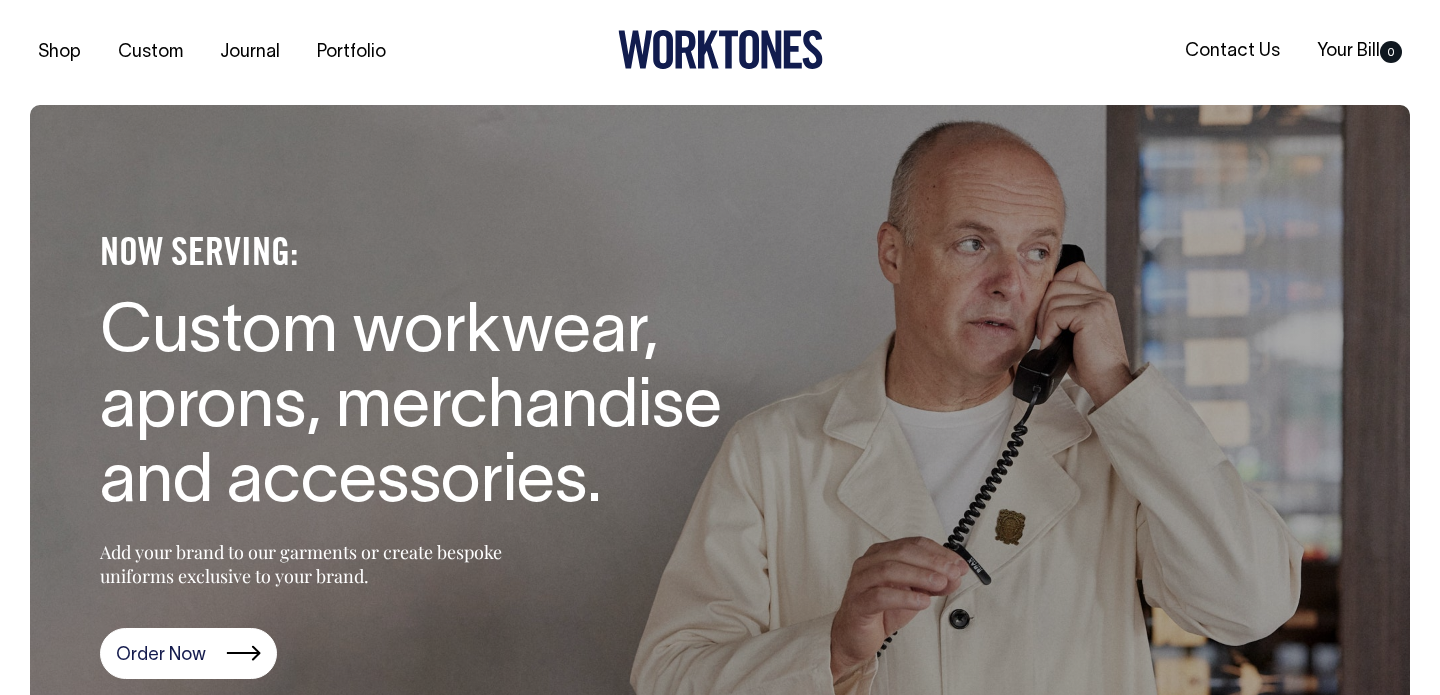 scroll, scrollTop: 195, scrollLeft: 0, axis: vertical 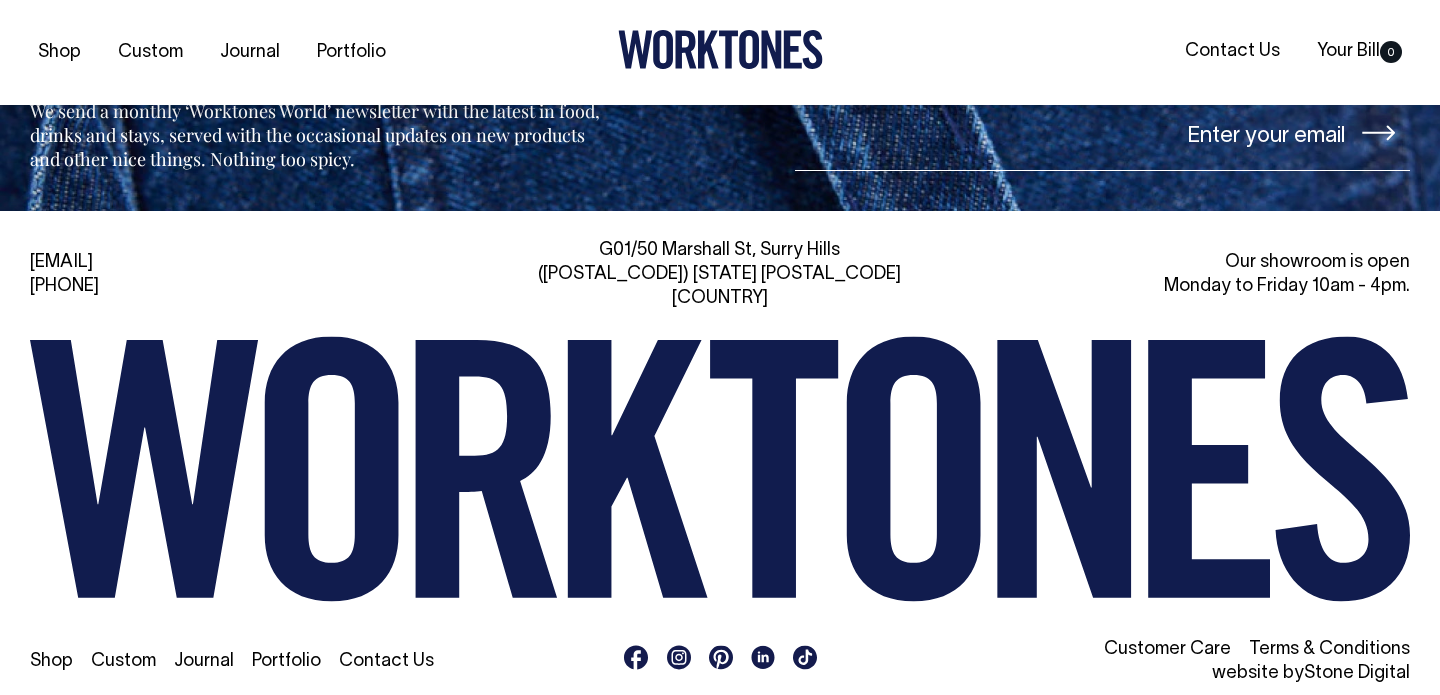 click on "Portfolio" at bounding box center [286, 661] 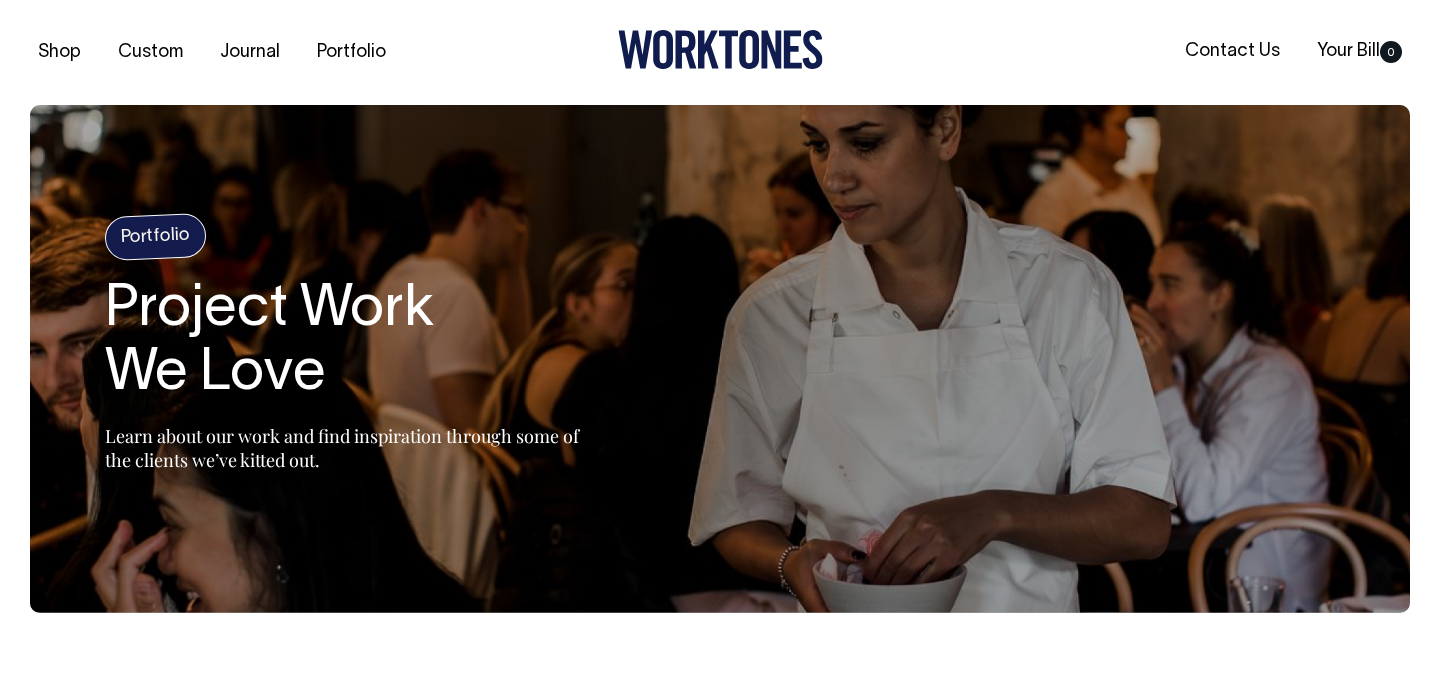 scroll, scrollTop: 68, scrollLeft: 0, axis: vertical 